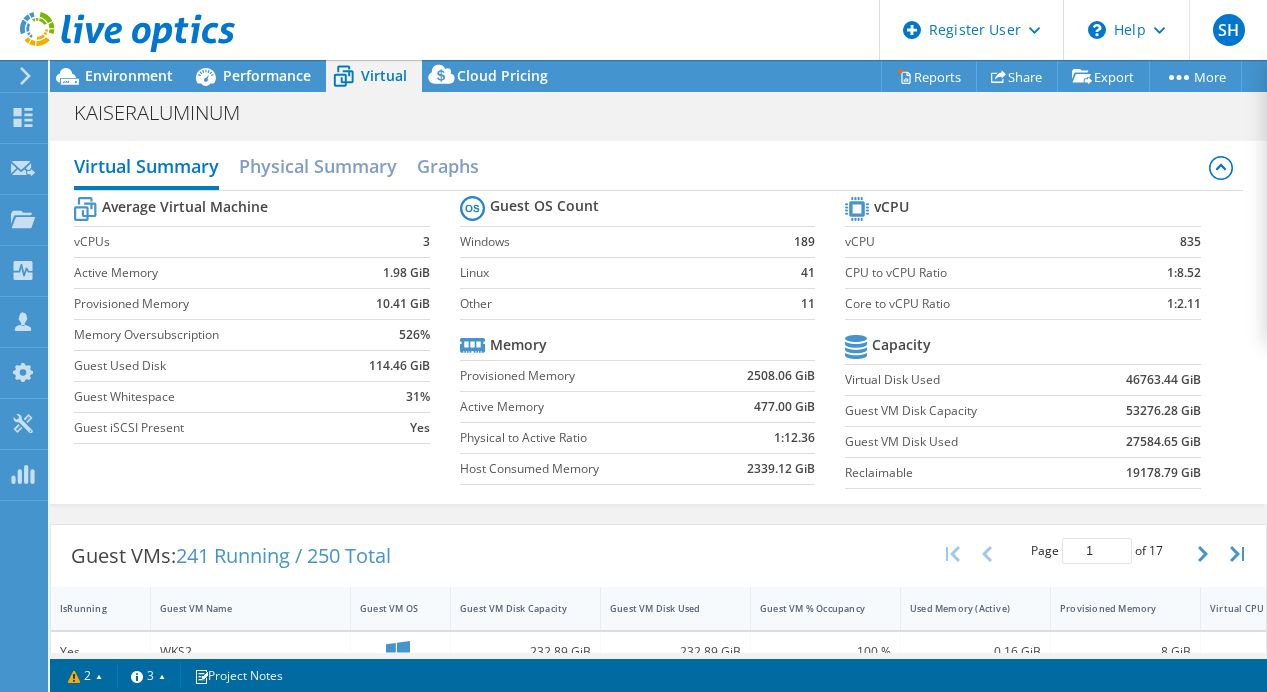select on "USWest" 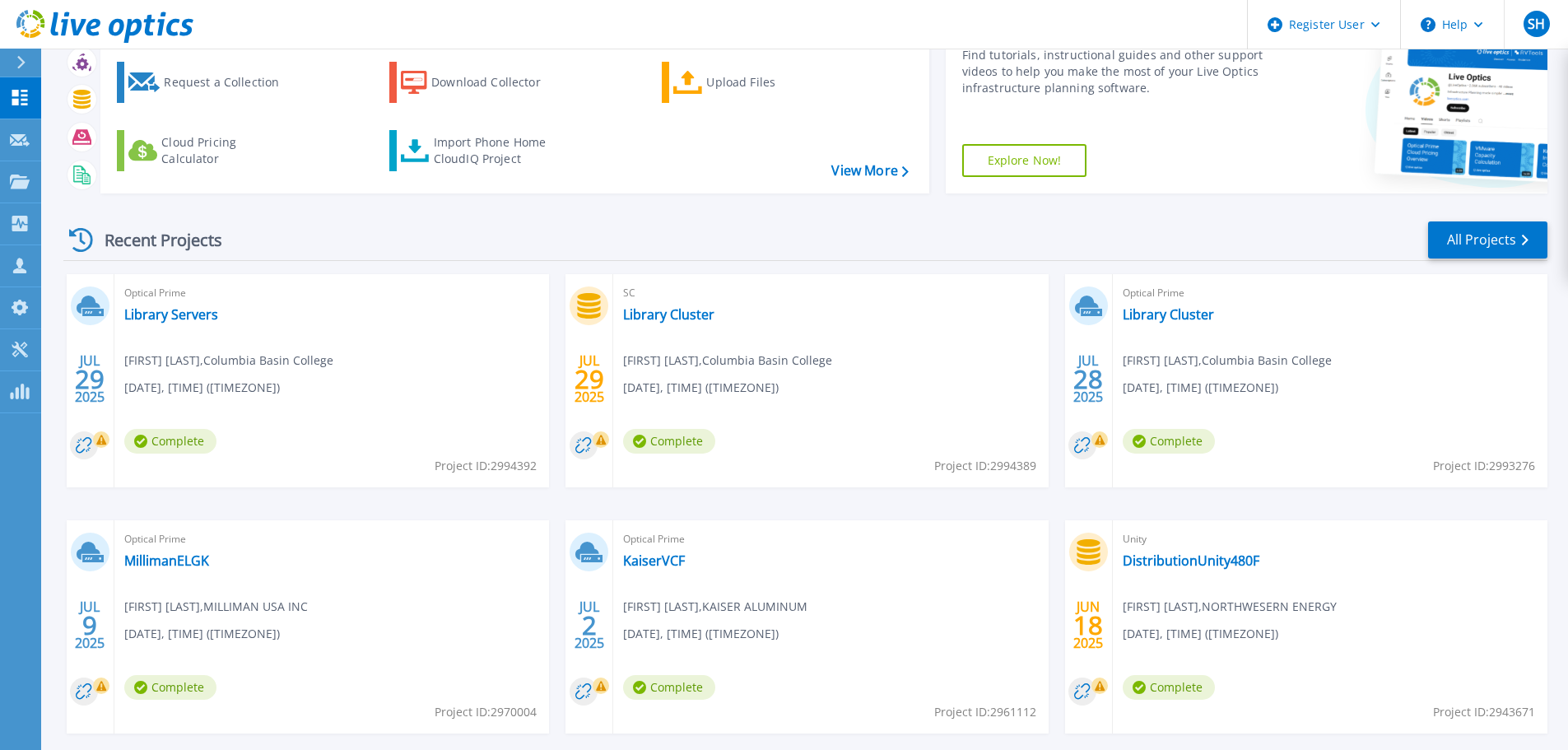scroll, scrollTop: 162, scrollLeft: 0, axis: vertical 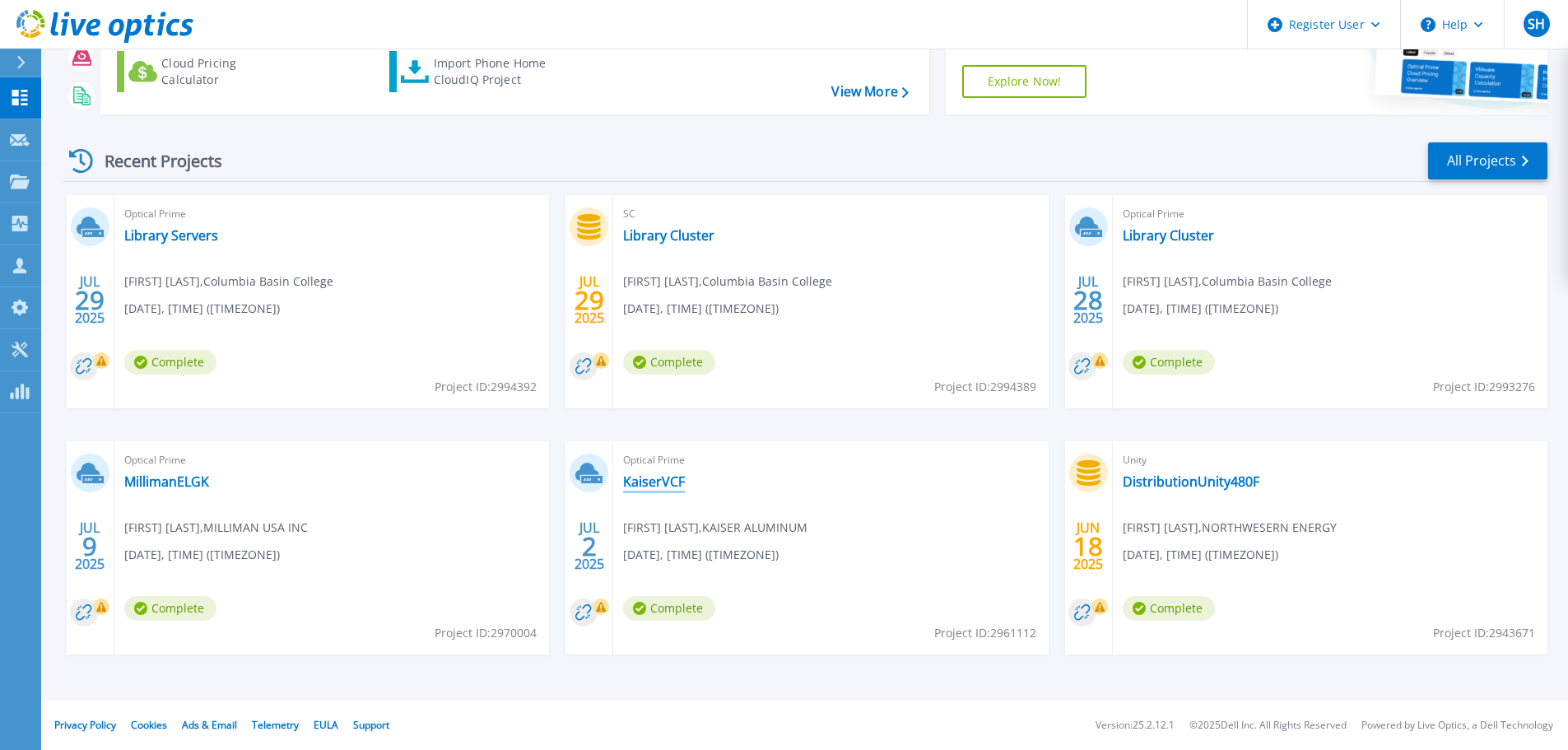 click on "KaiserVCF" at bounding box center [654, 482] 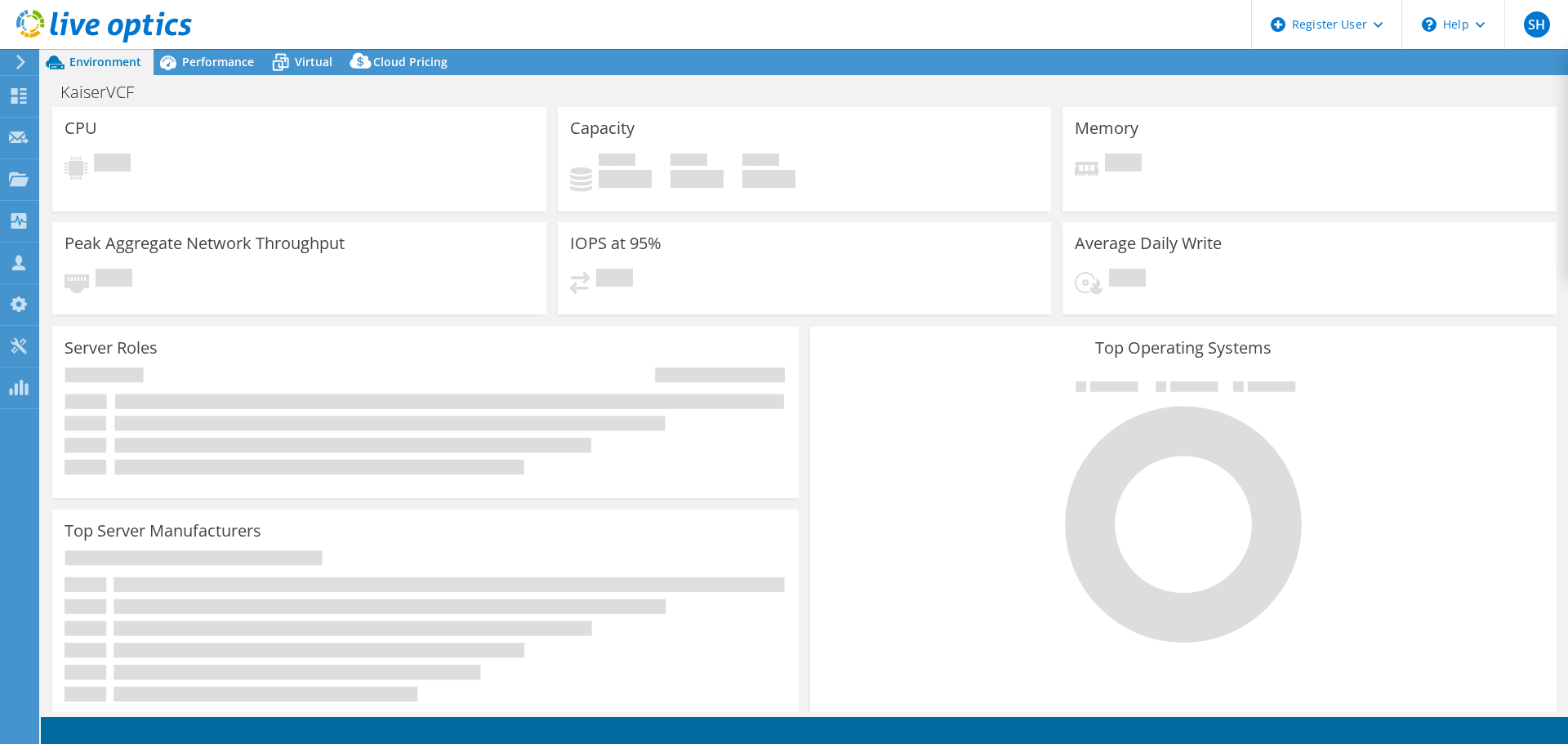 scroll, scrollTop: 0, scrollLeft: 0, axis: both 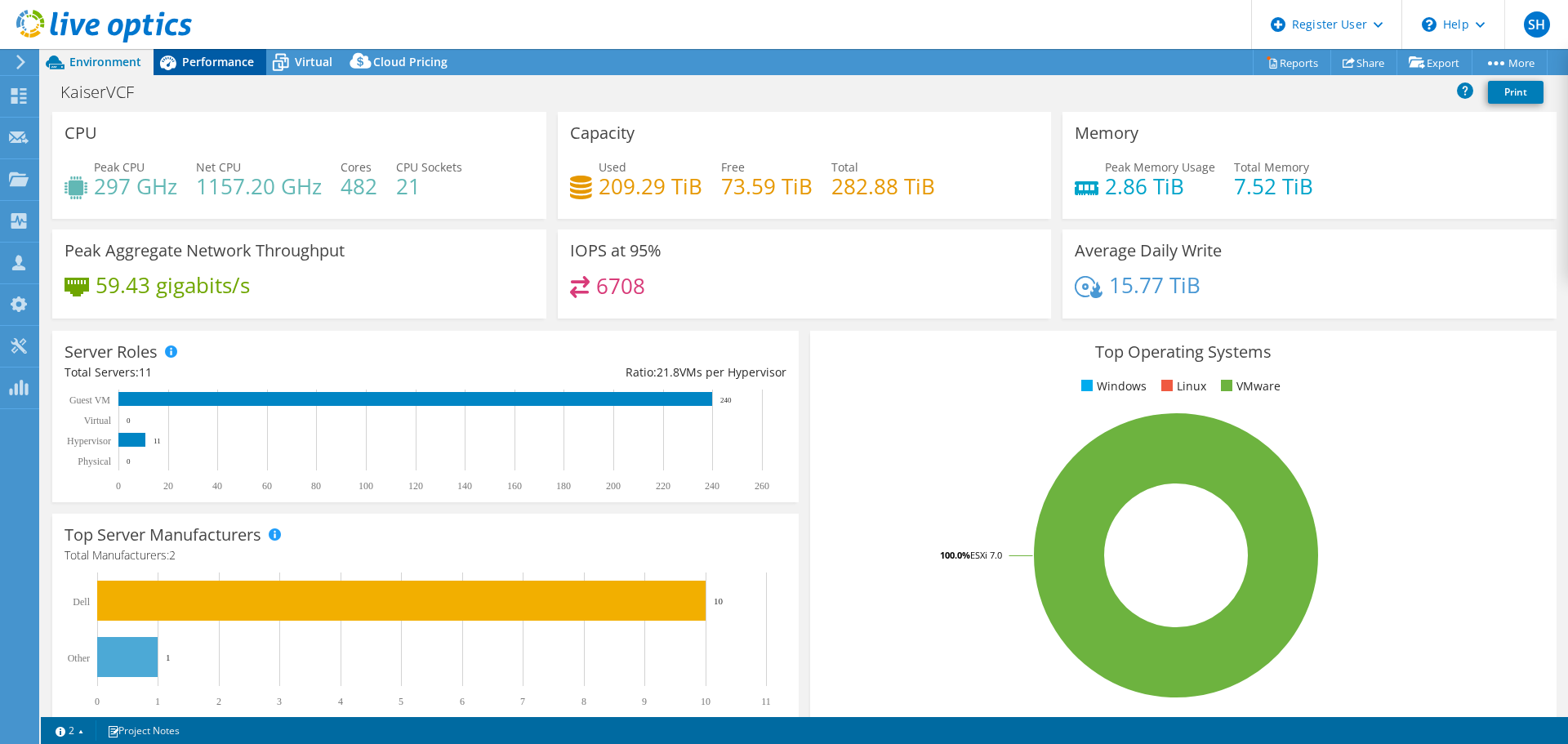 click on "Performance" at bounding box center (210, 62) 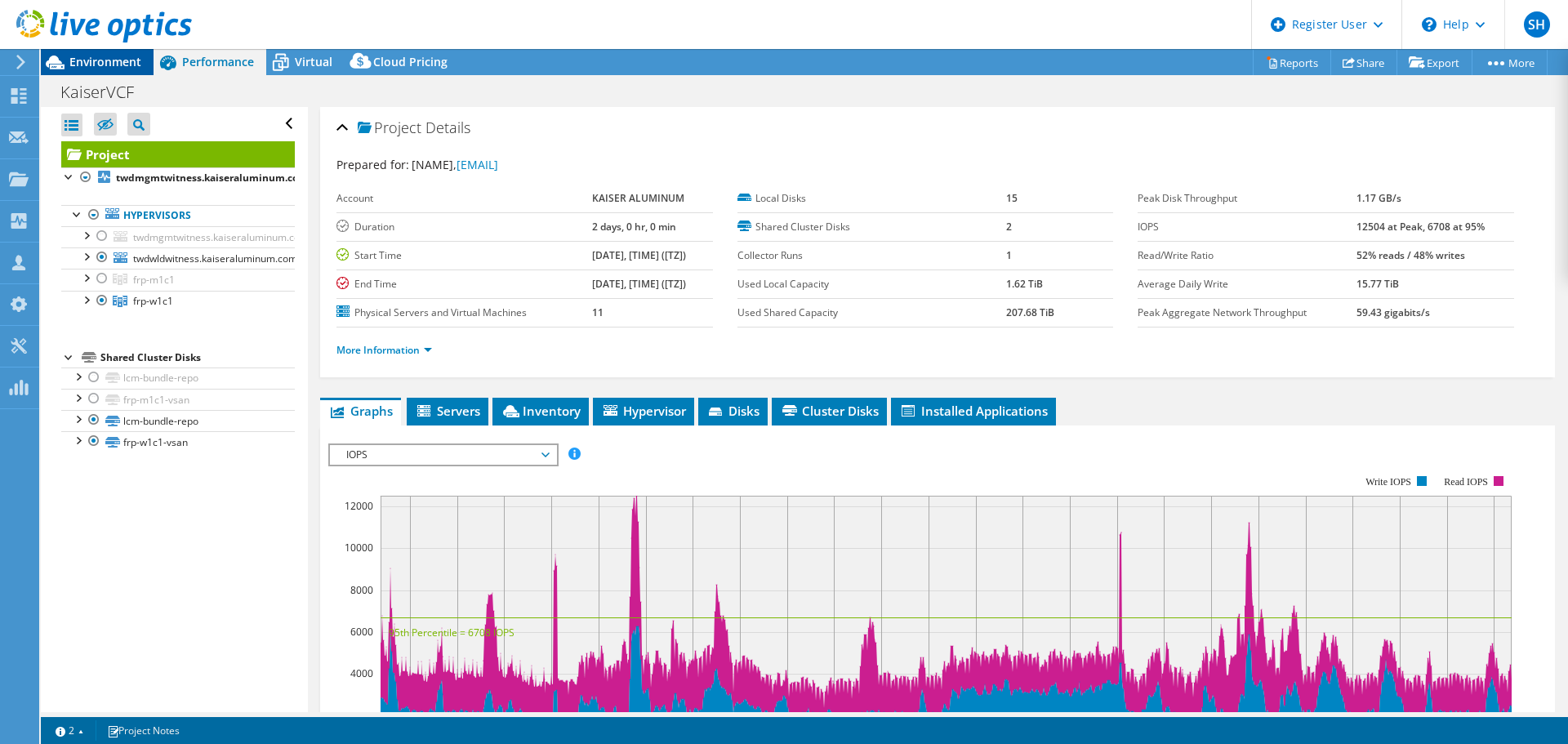 click on "Environment" at bounding box center (105, 61) 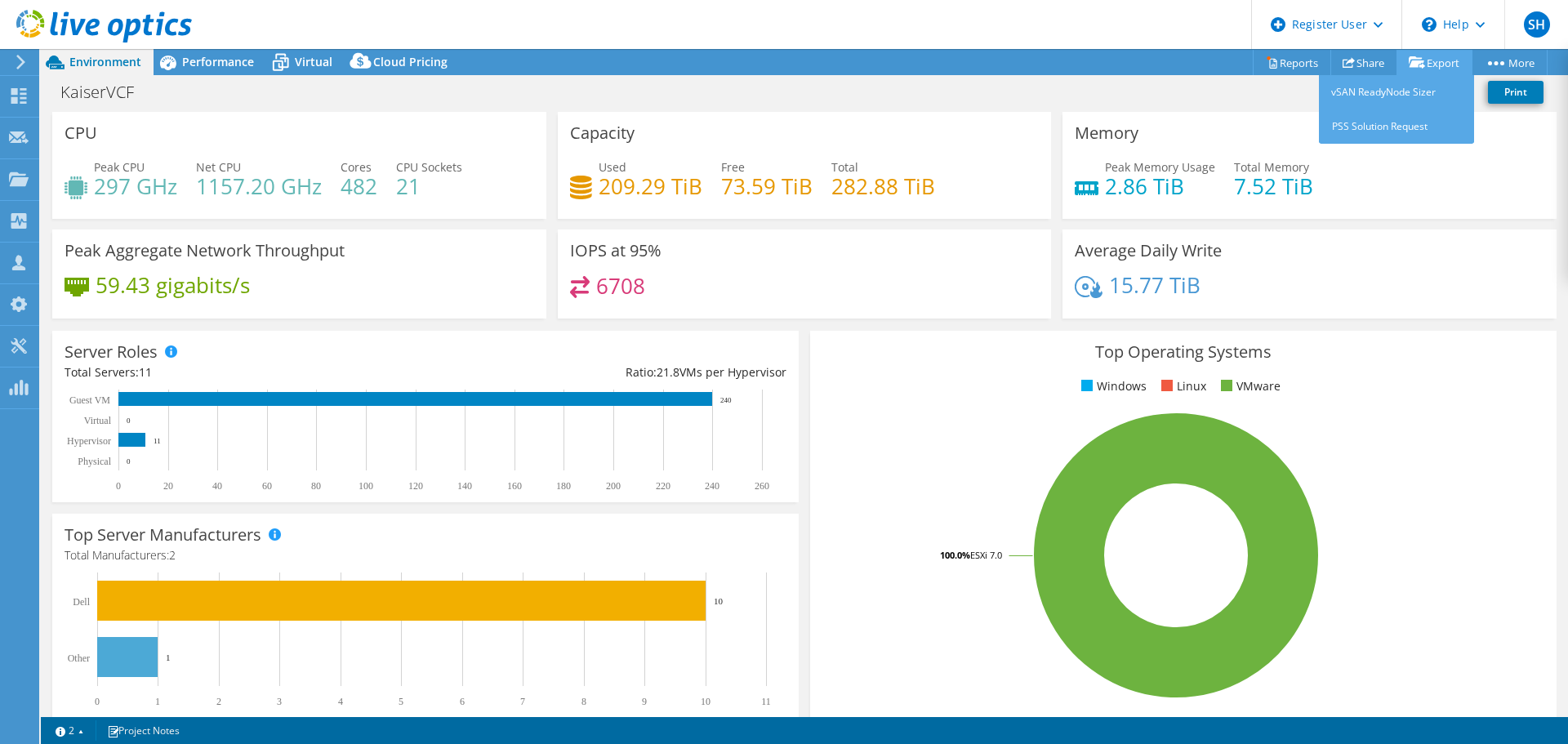 click on "Export" at bounding box center [1434, 62] 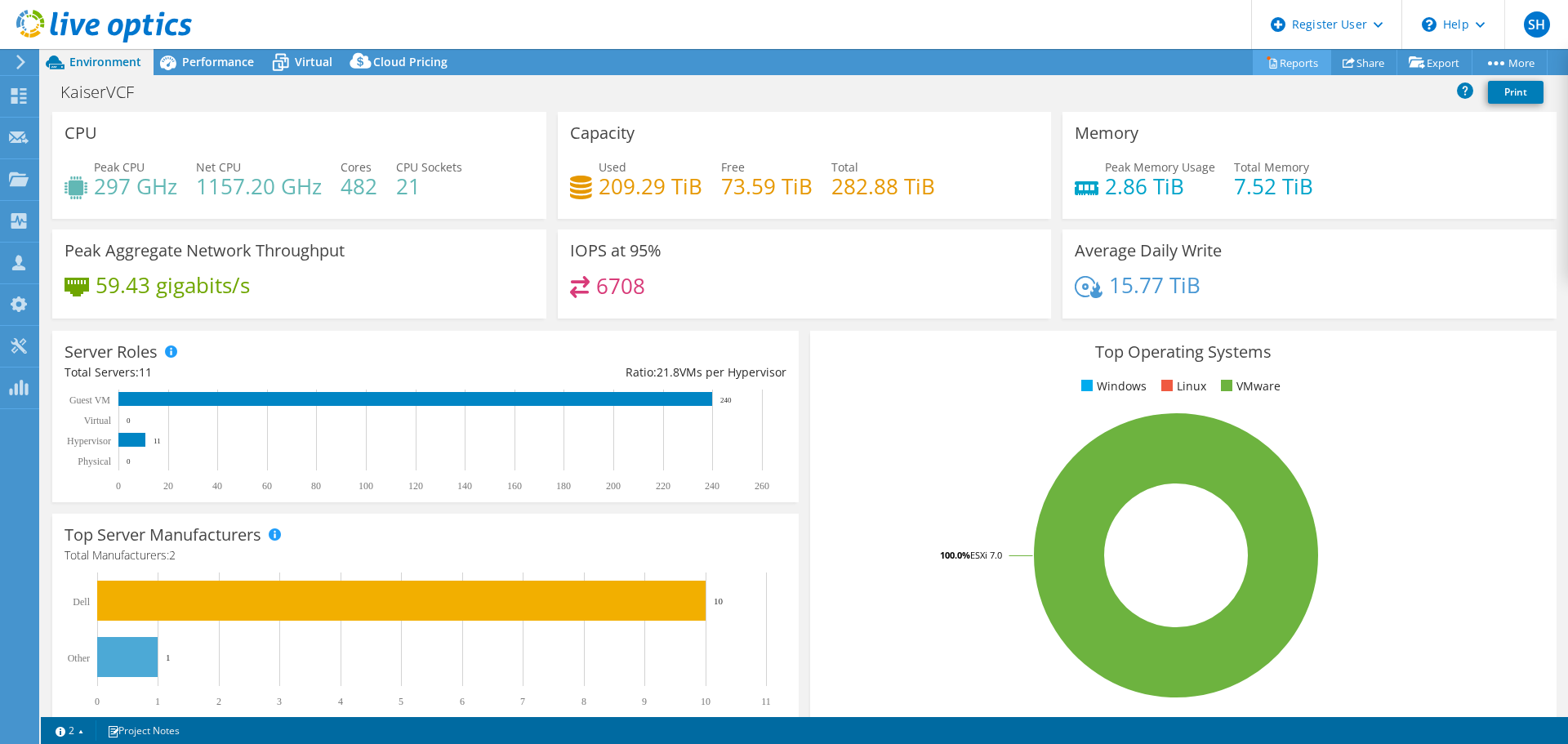 click on "Reports" at bounding box center (1292, 62) 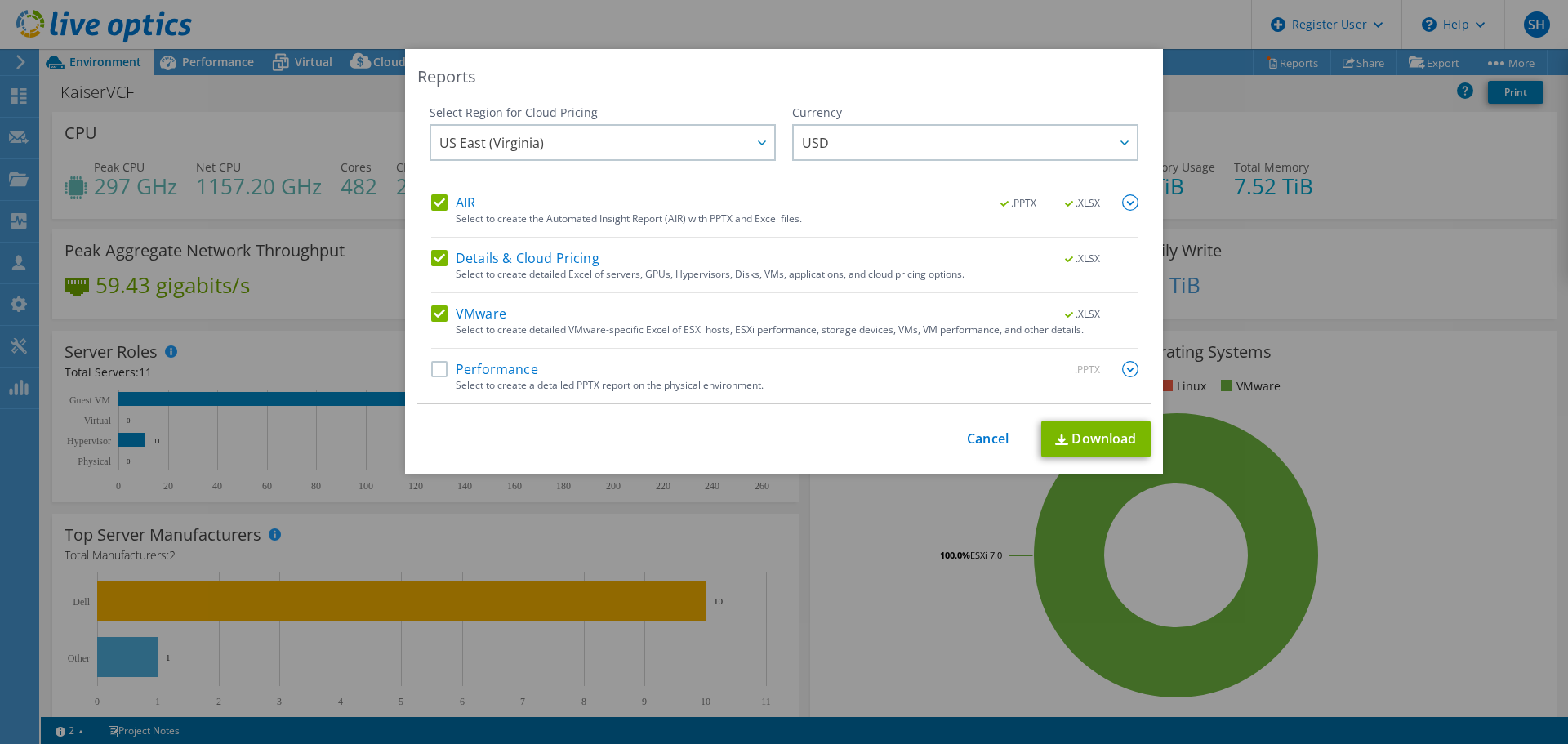 drag, startPoint x: 432, startPoint y: 311, endPoint x: 430, endPoint y: 265, distance: 46.0435 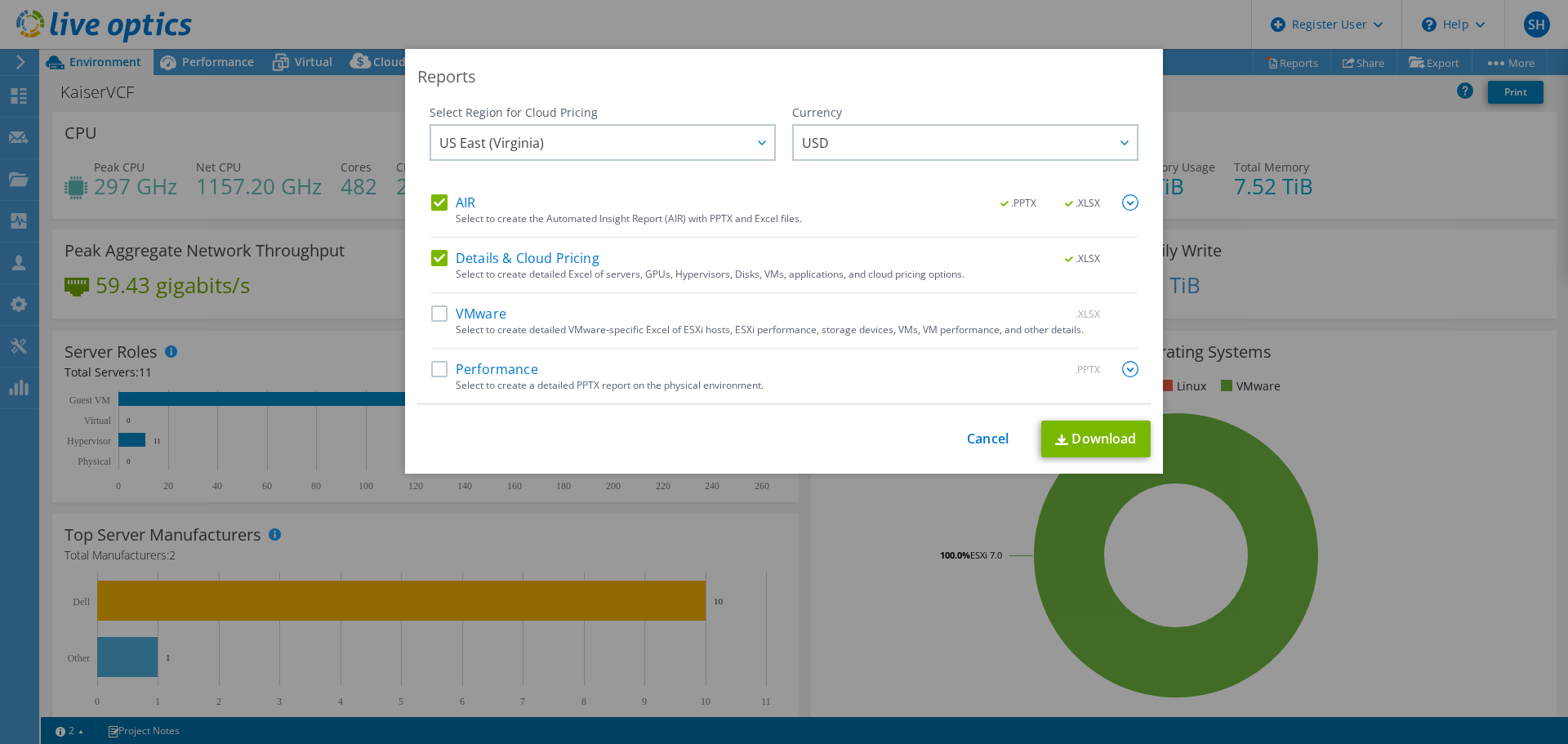 click on "Details & Cloud Pricing" at bounding box center (515, 258) 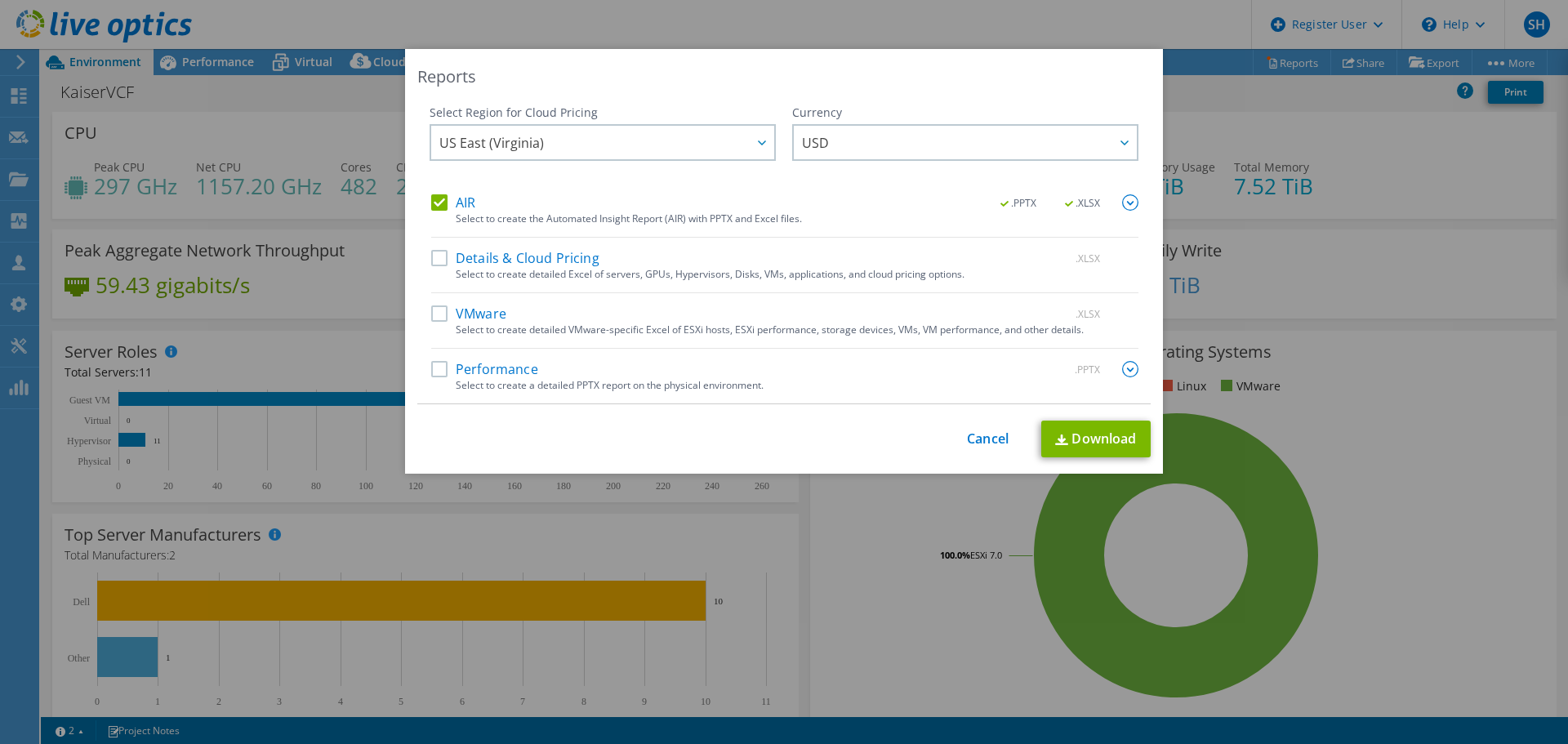 click on "VMware" at bounding box center (469, 314) 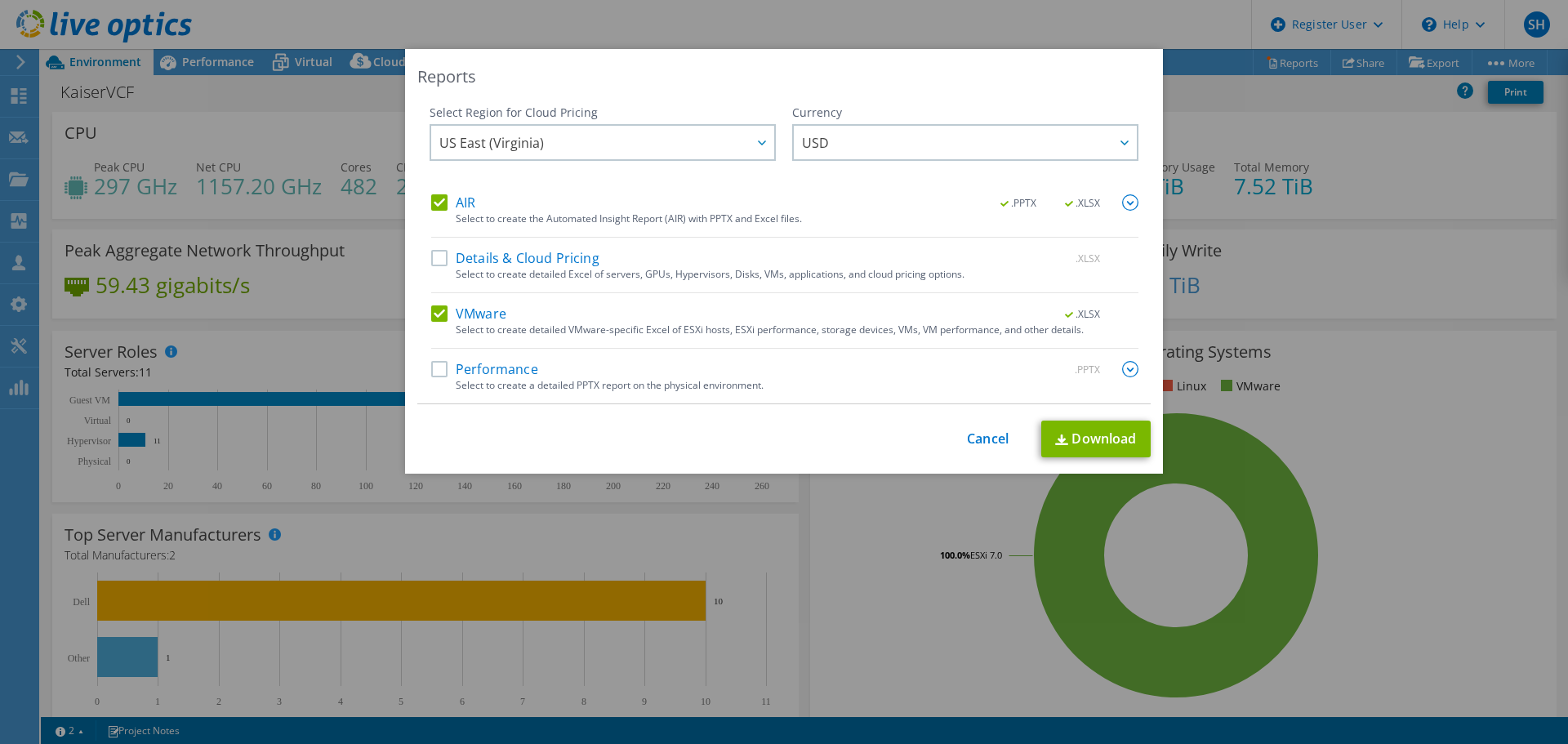 drag, startPoint x: 433, startPoint y: 261, endPoint x: 487, endPoint y: 278, distance: 56.612719 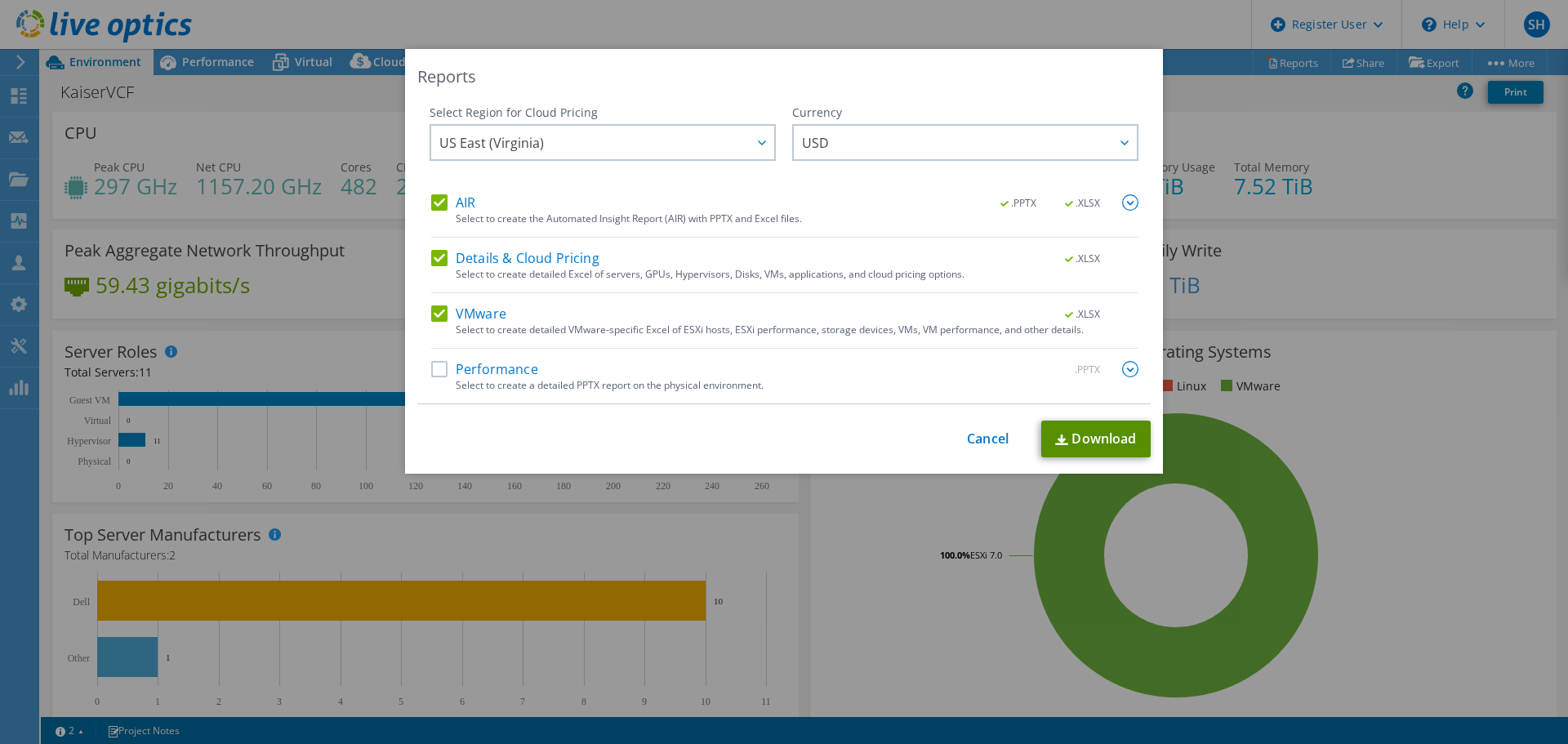 click on "Download" at bounding box center (1096, 439) 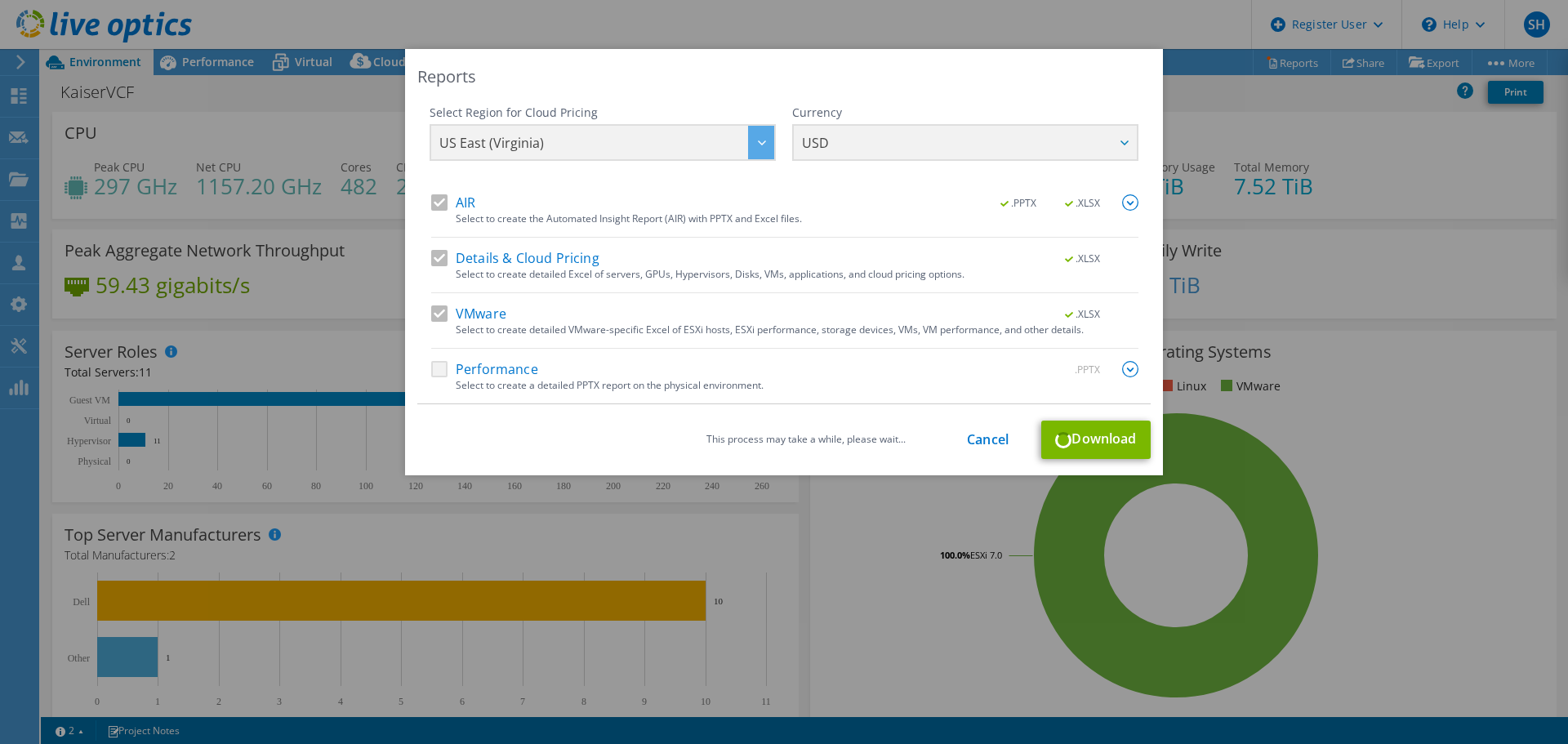click on "US East (Virginia)" at bounding box center (607, 142) 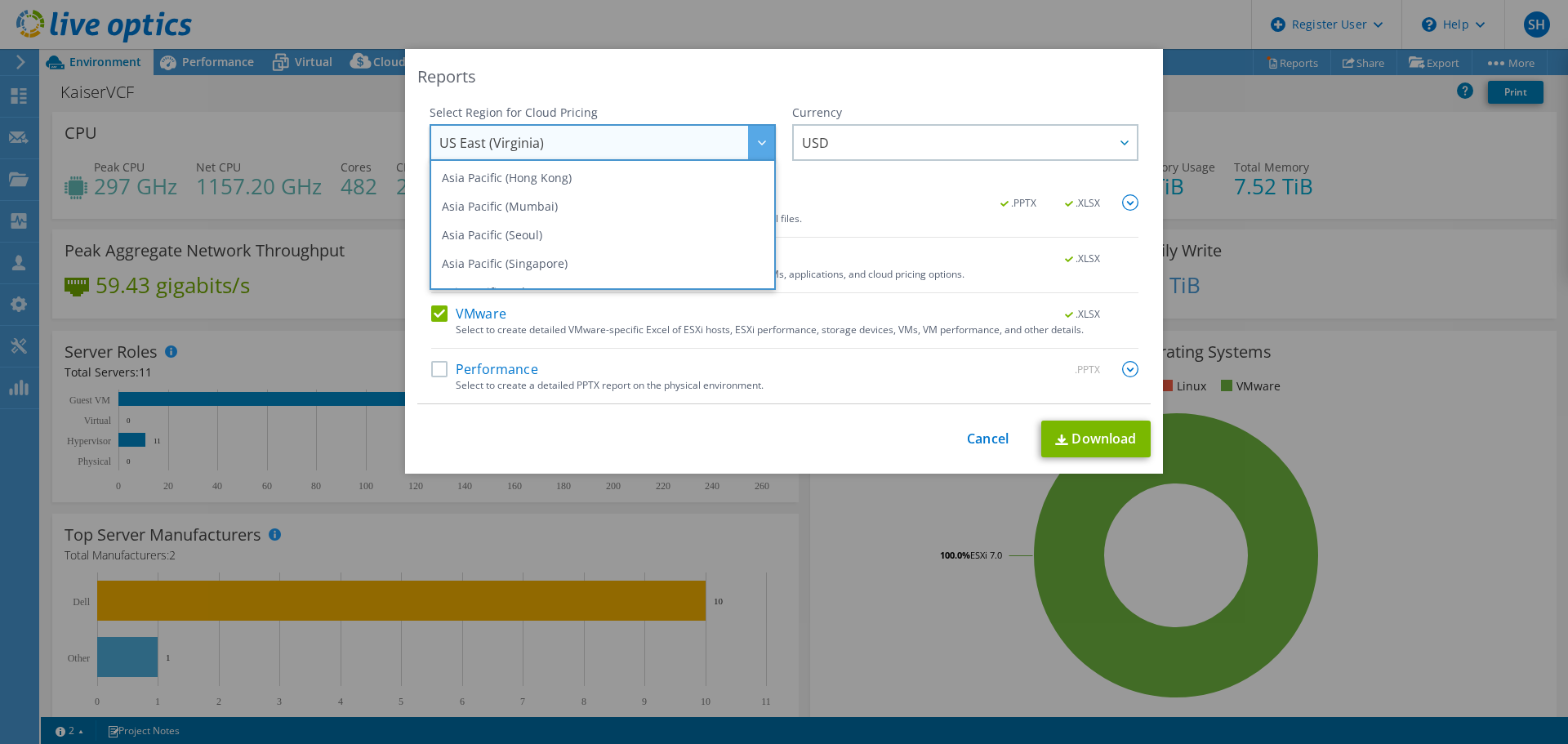 click on "US East (Virginia)" at bounding box center [607, 142] 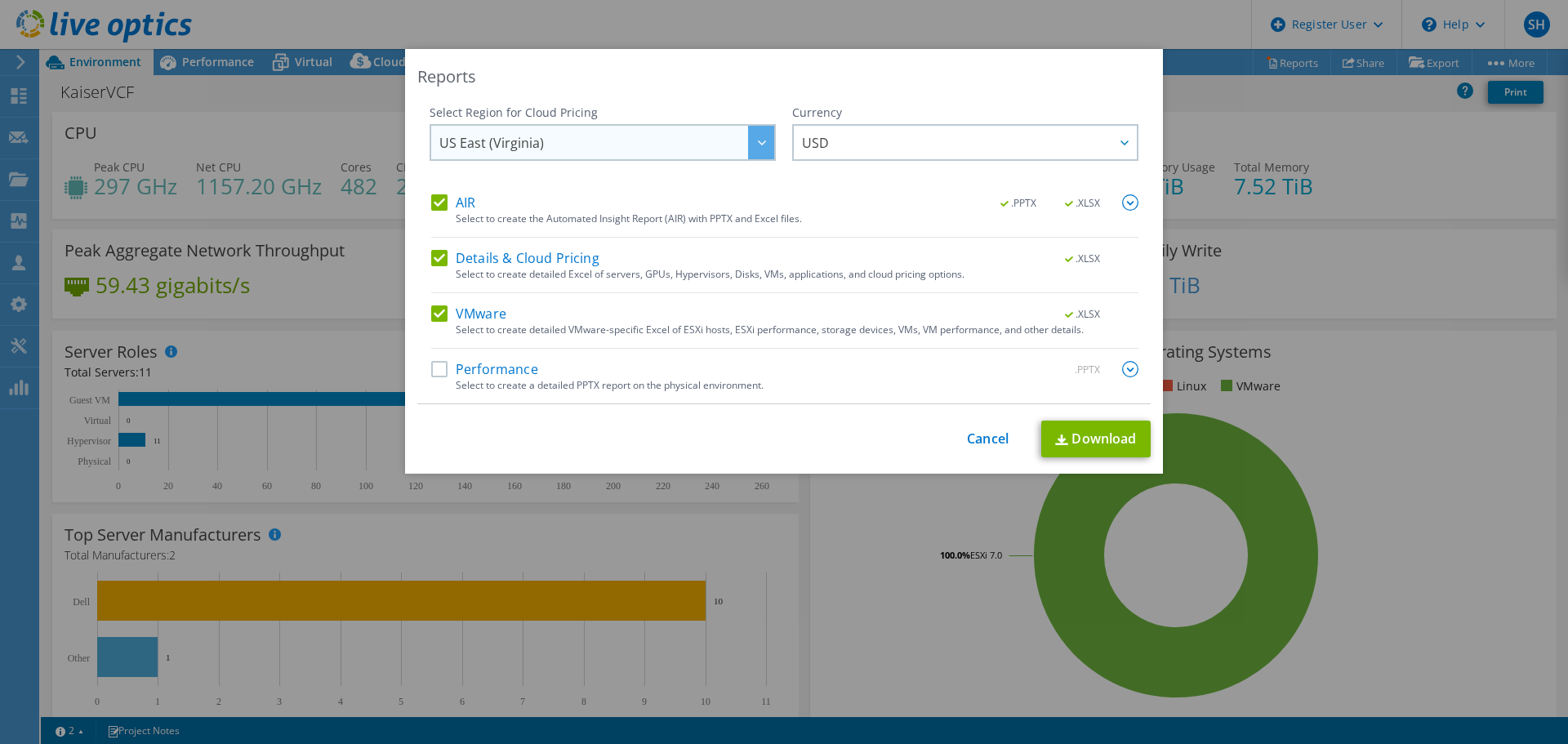 click at bounding box center (761, 142) 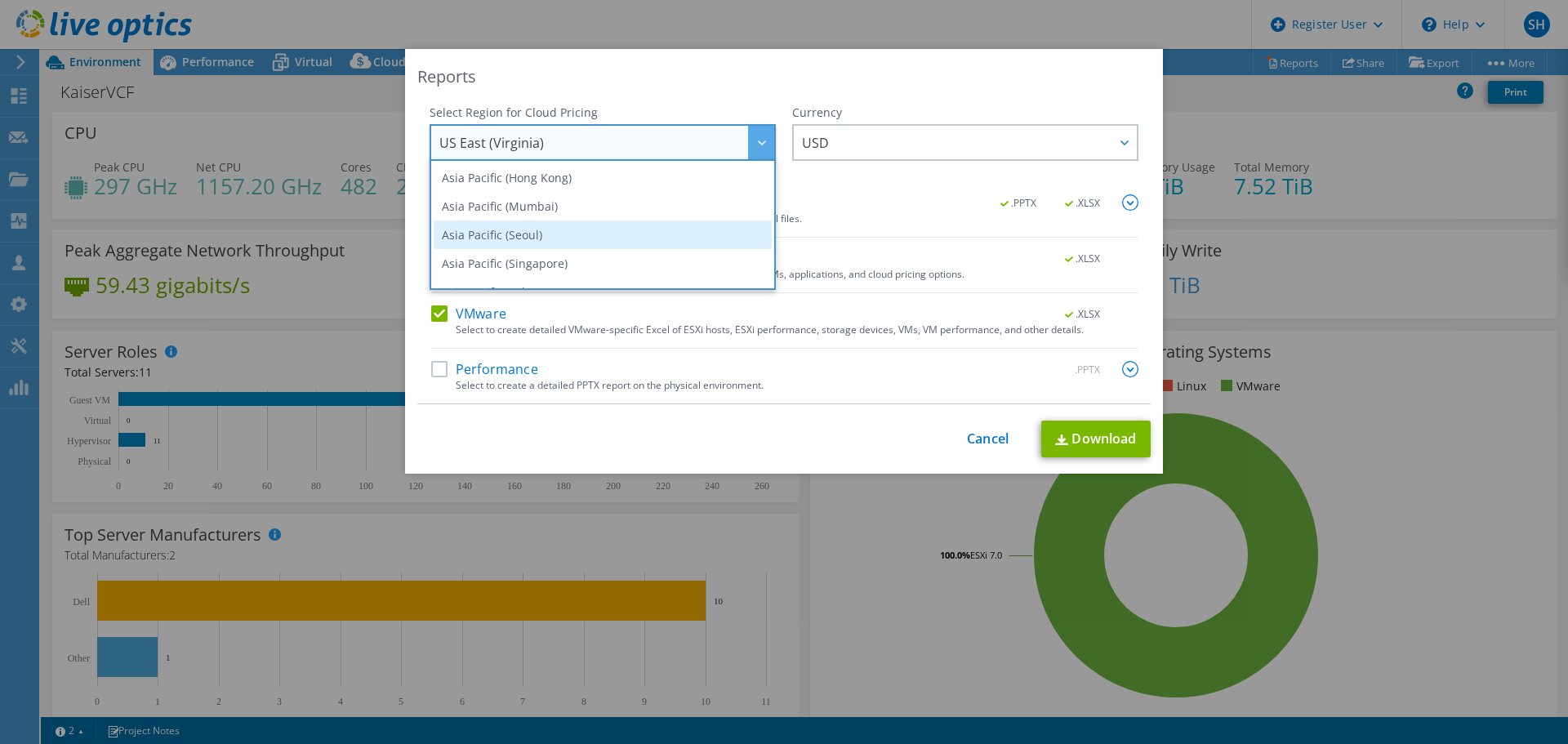 scroll, scrollTop: 221, scrollLeft: 0, axis: vertical 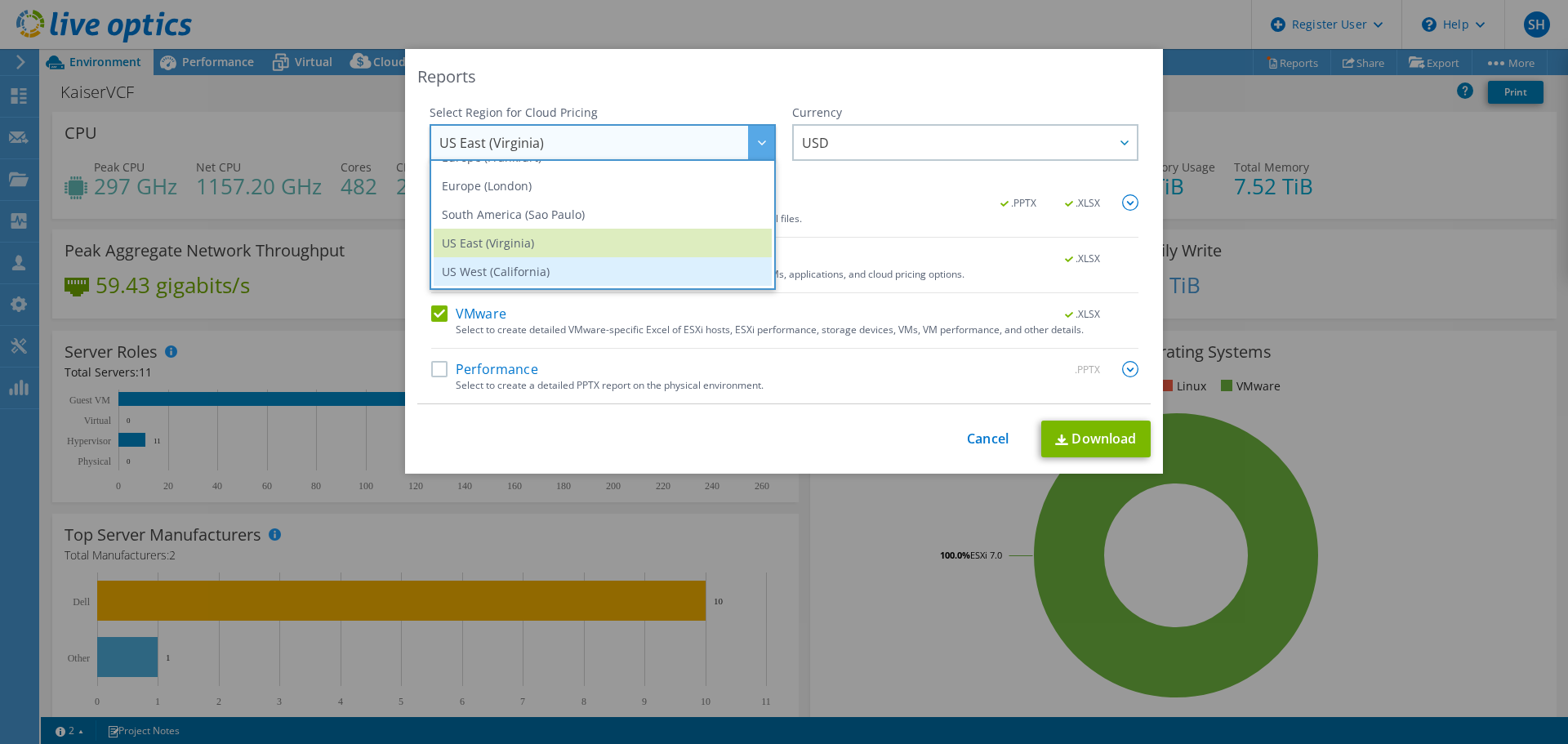 click on "US West (California)" at bounding box center [603, 271] 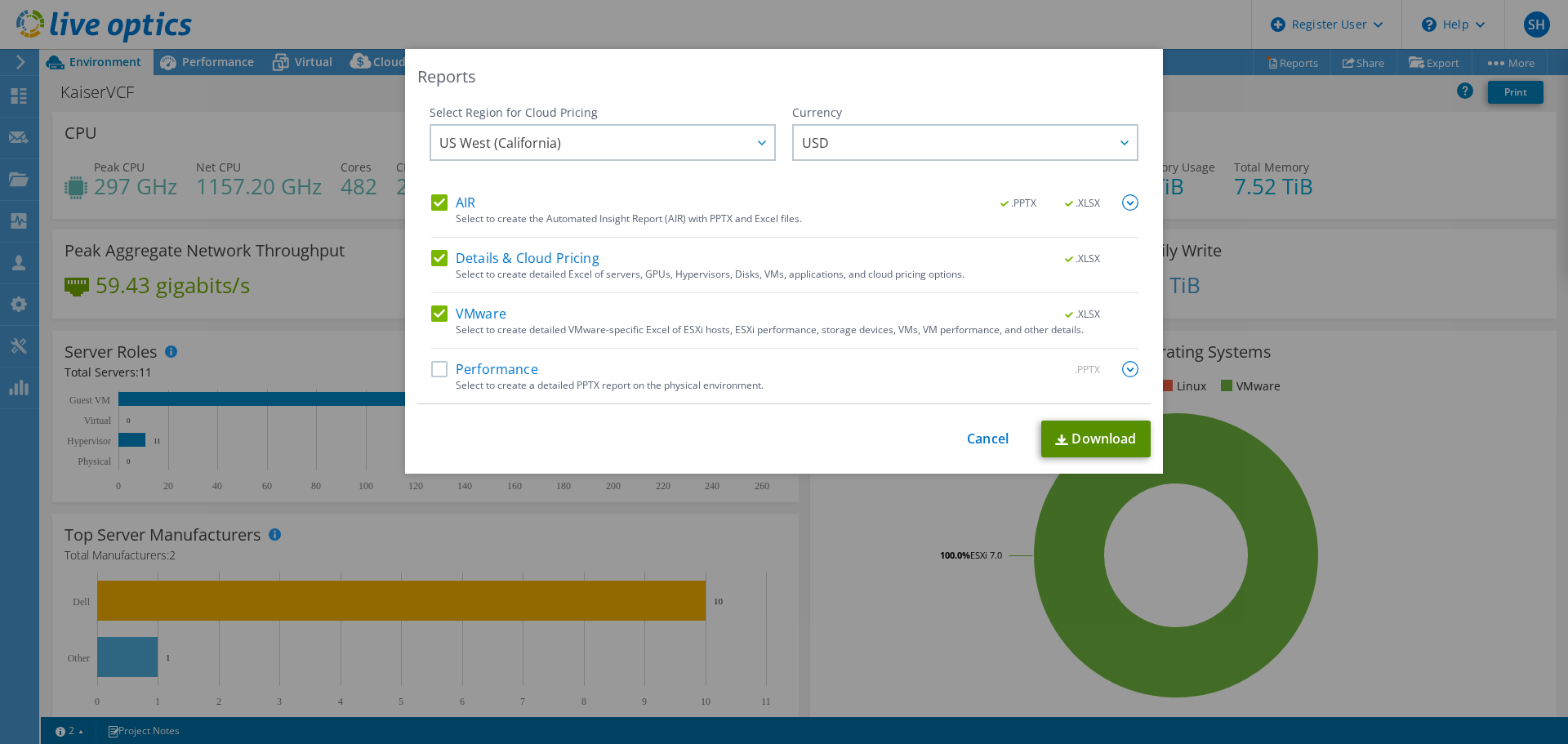 click on "Download" at bounding box center (1096, 439) 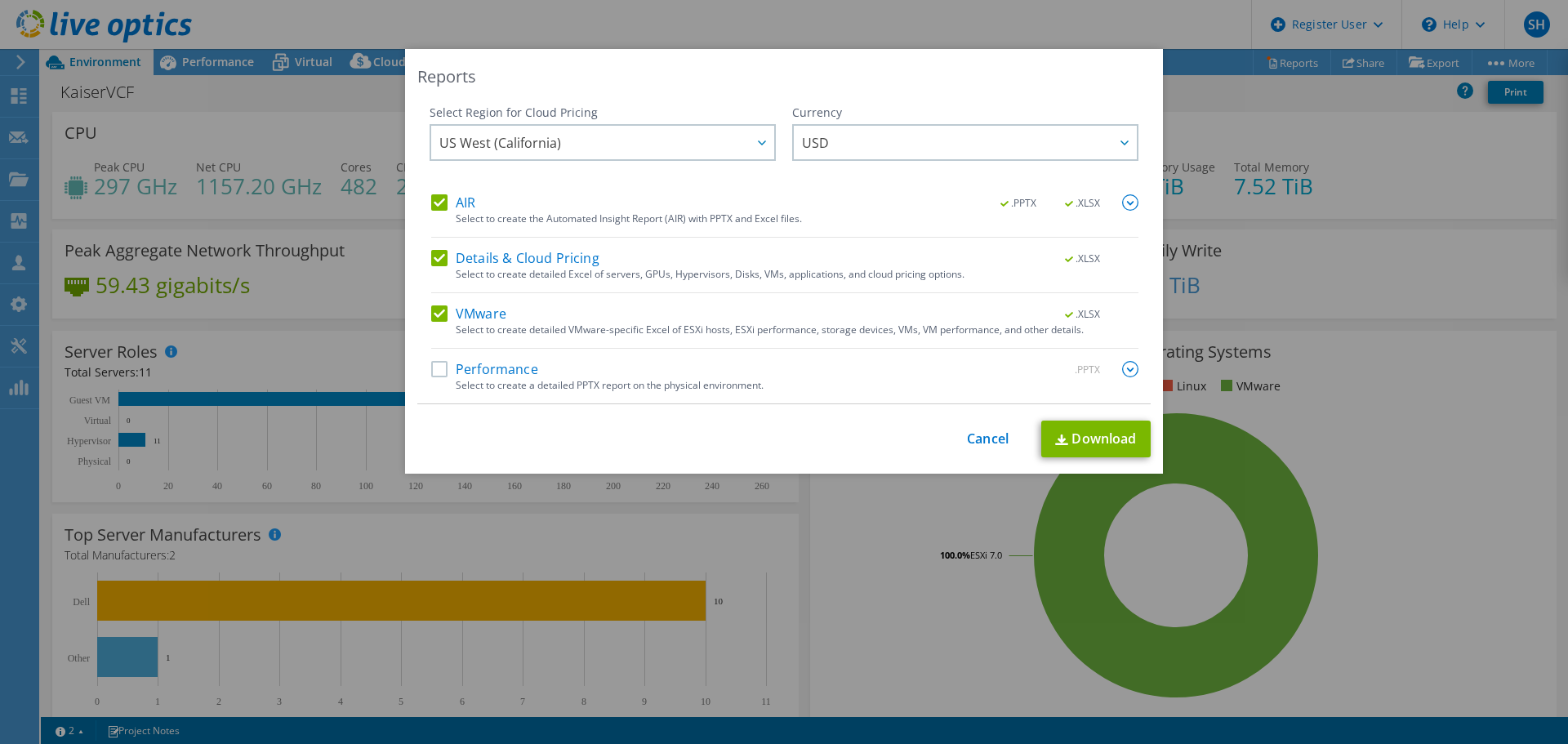 click on "This process may take a while, please wait...
Cancel
Download" at bounding box center (784, 439) 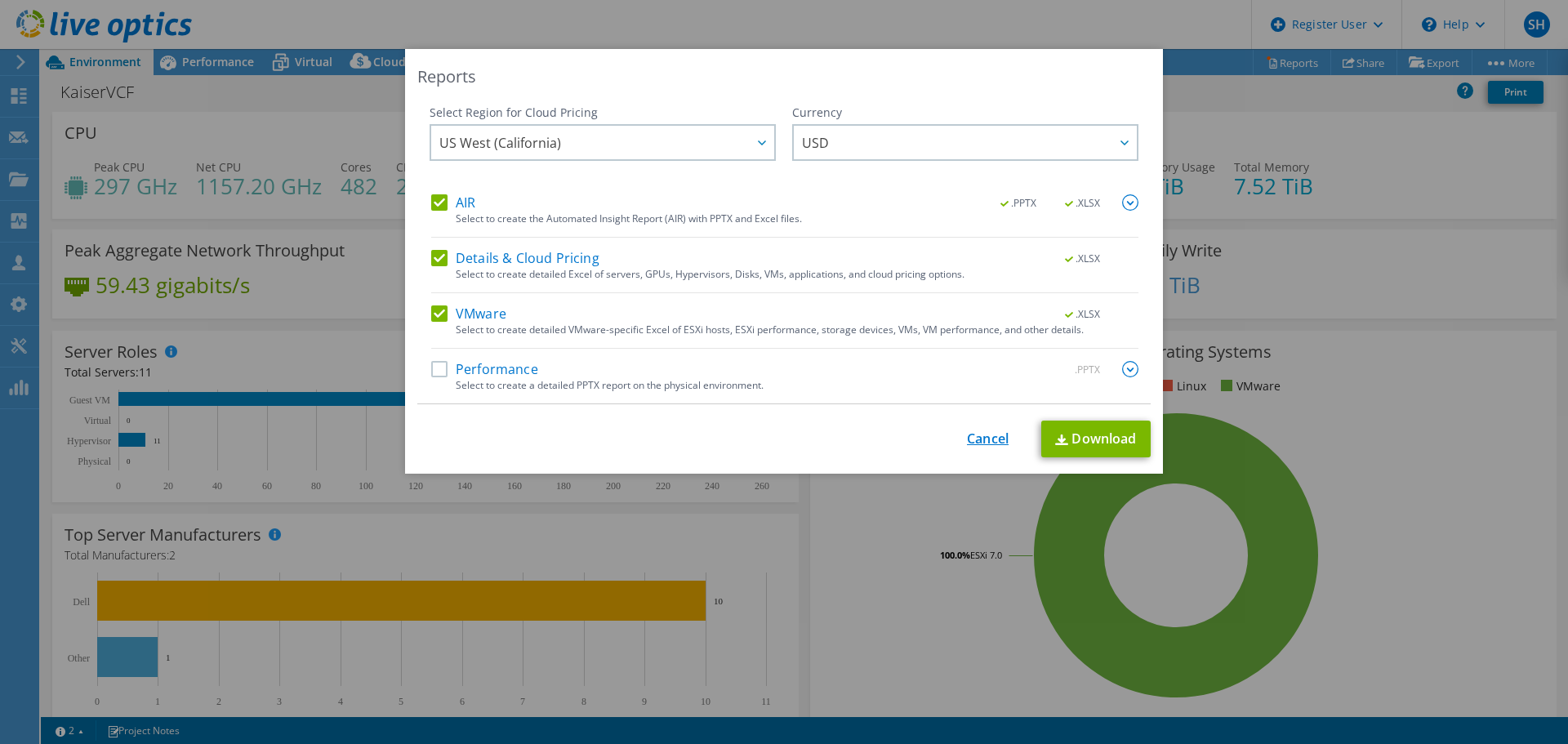 click on "Cancel" at bounding box center [987, 439] 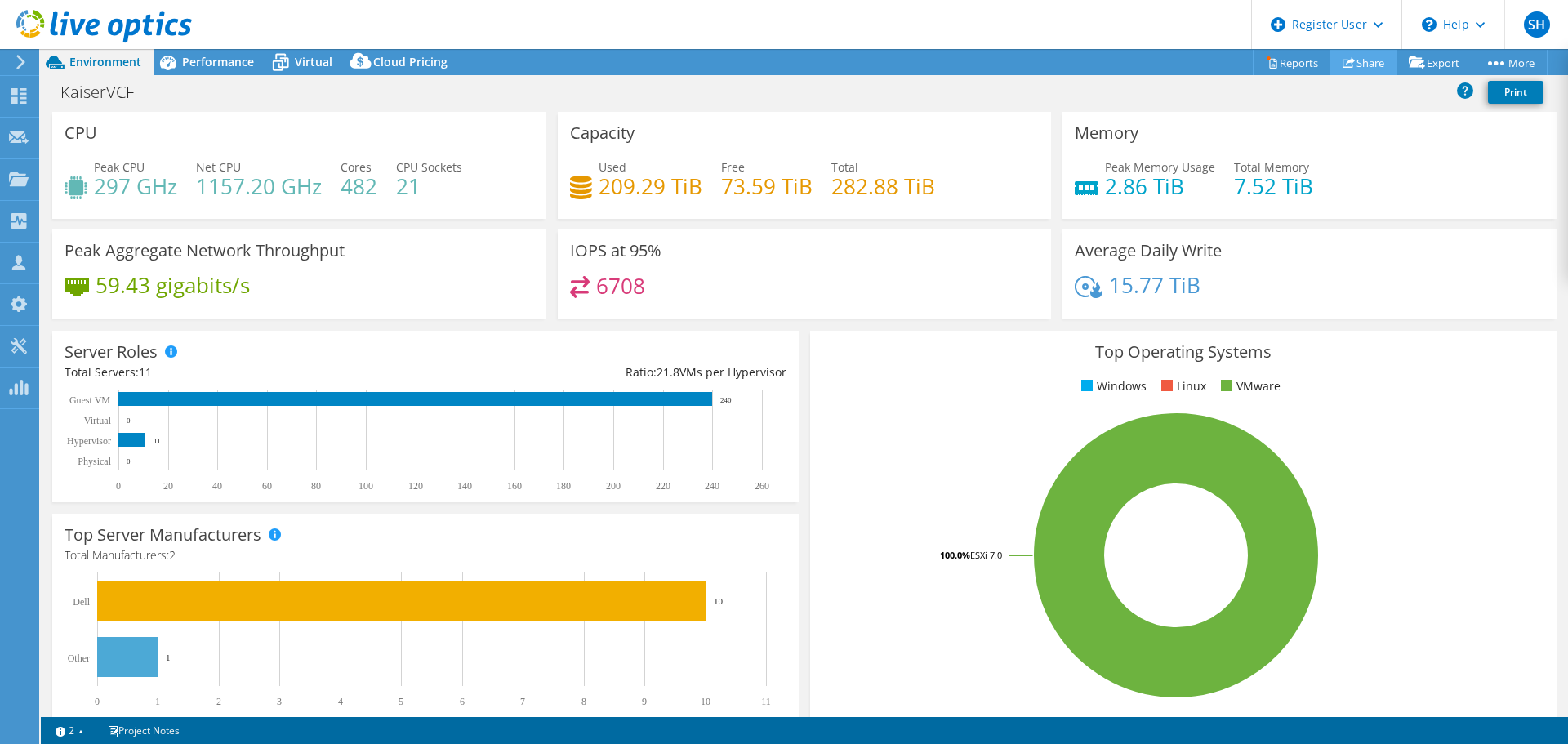 click on "Share" at bounding box center (1364, 62) 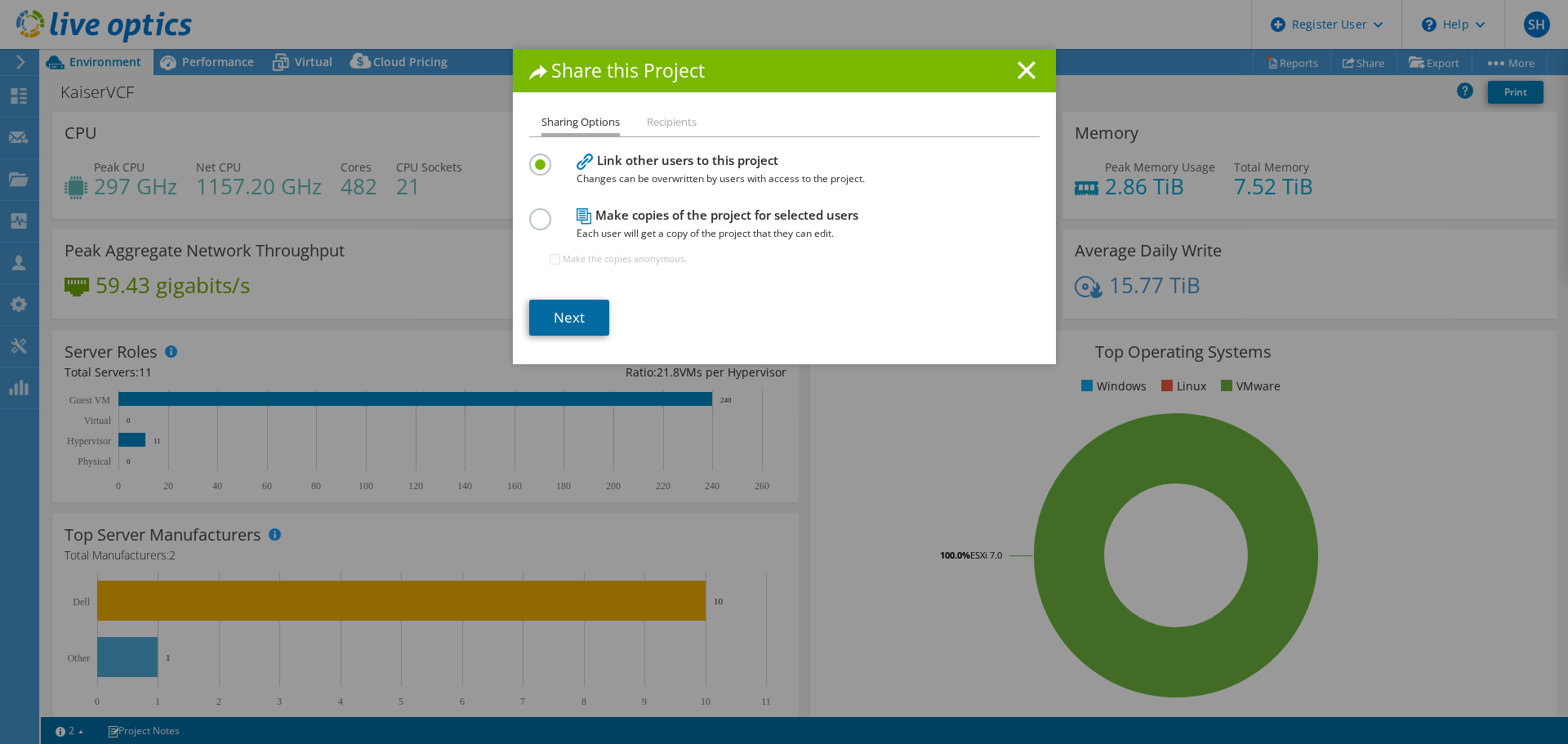 click on "Next" at bounding box center (569, 318) 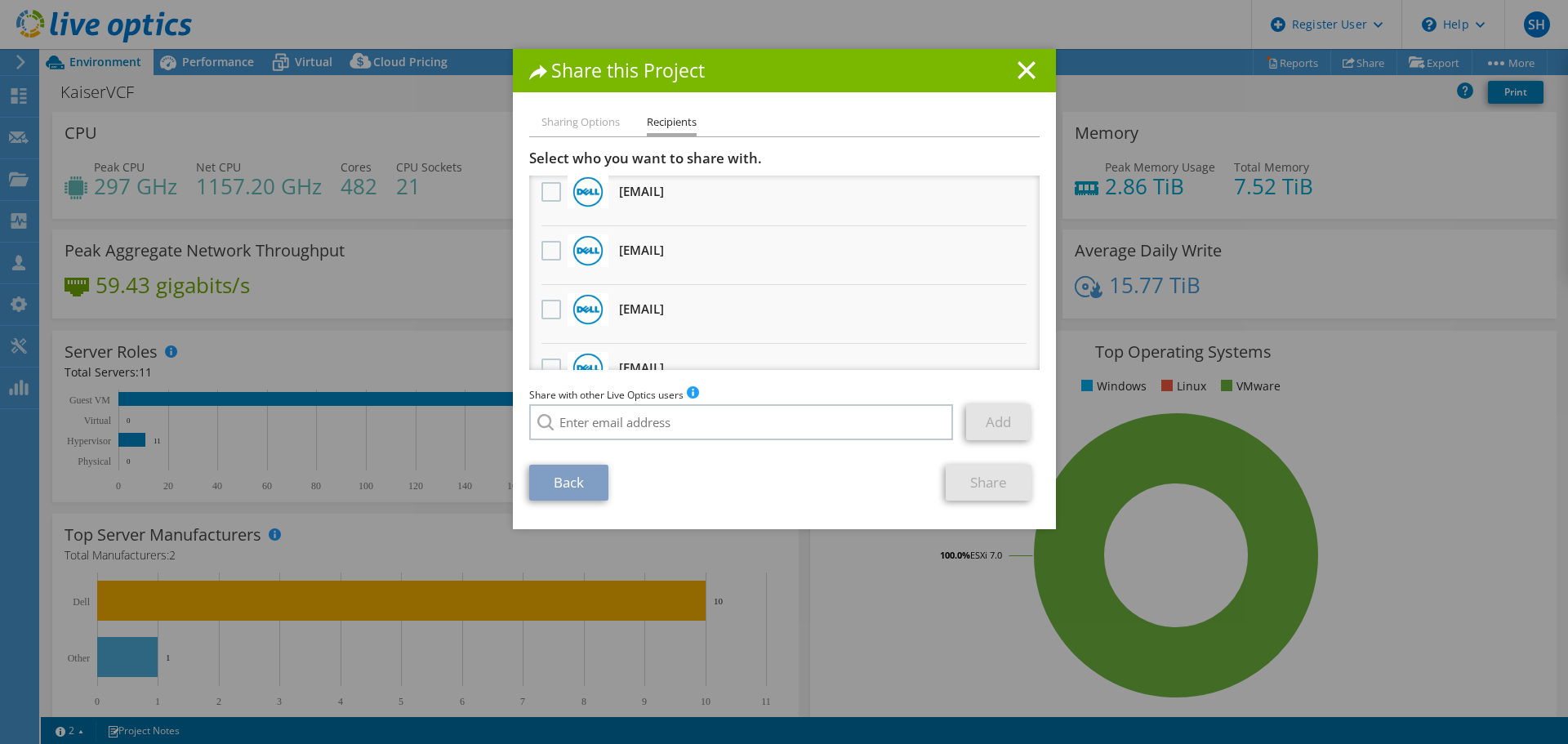 scroll, scrollTop: 0, scrollLeft: 0, axis: both 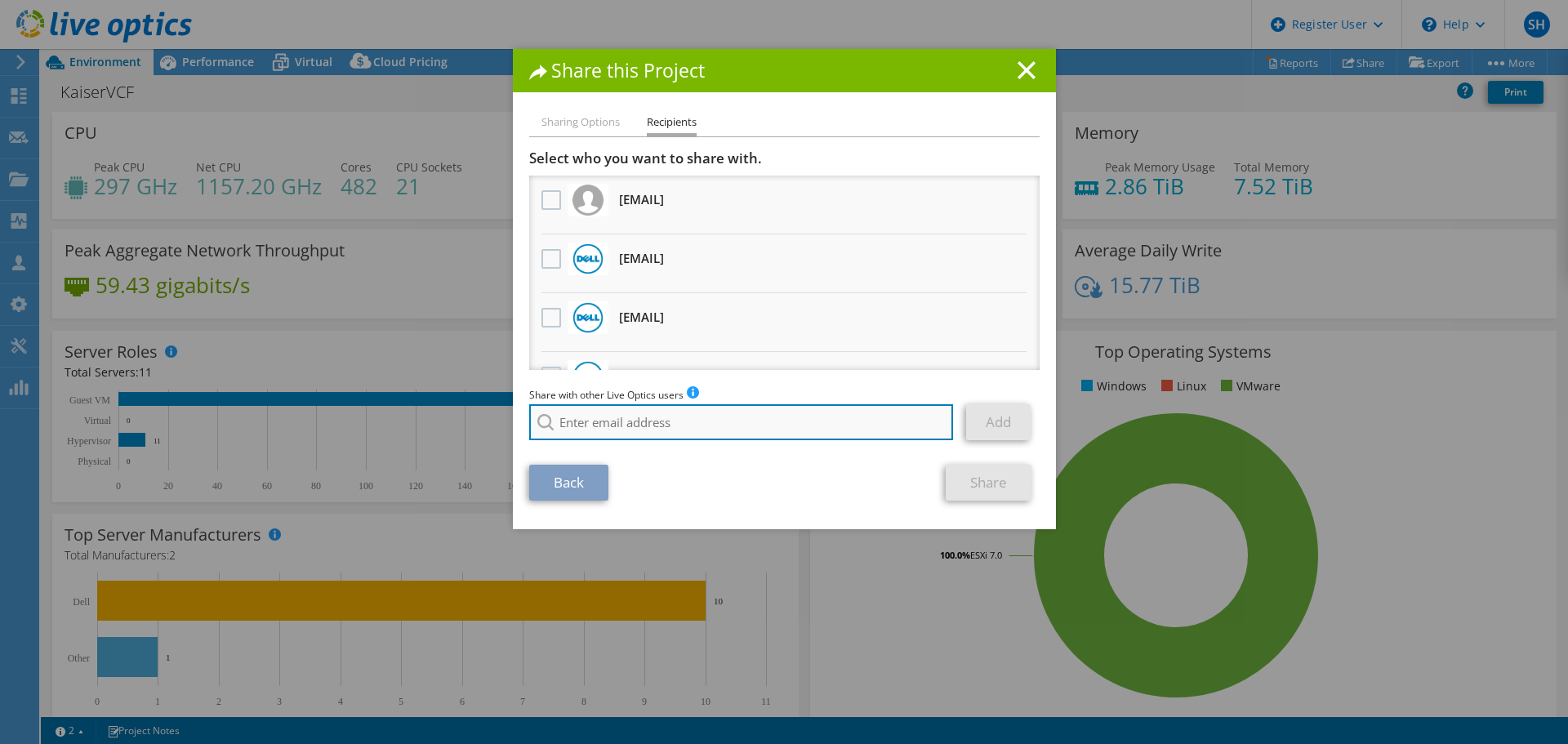 click at bounding box center [742, 422] 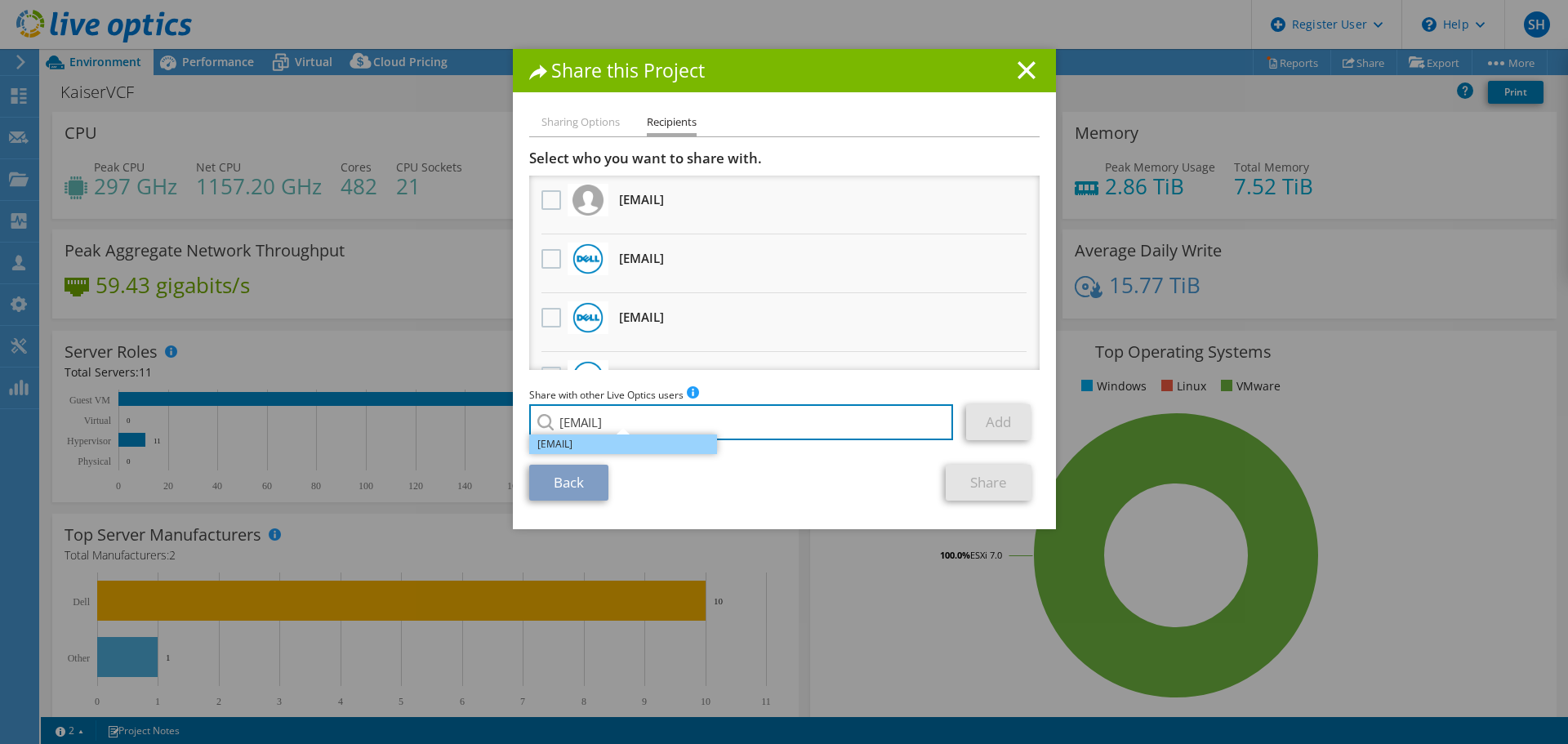 type on "dbush@ceriumnetworks.com" 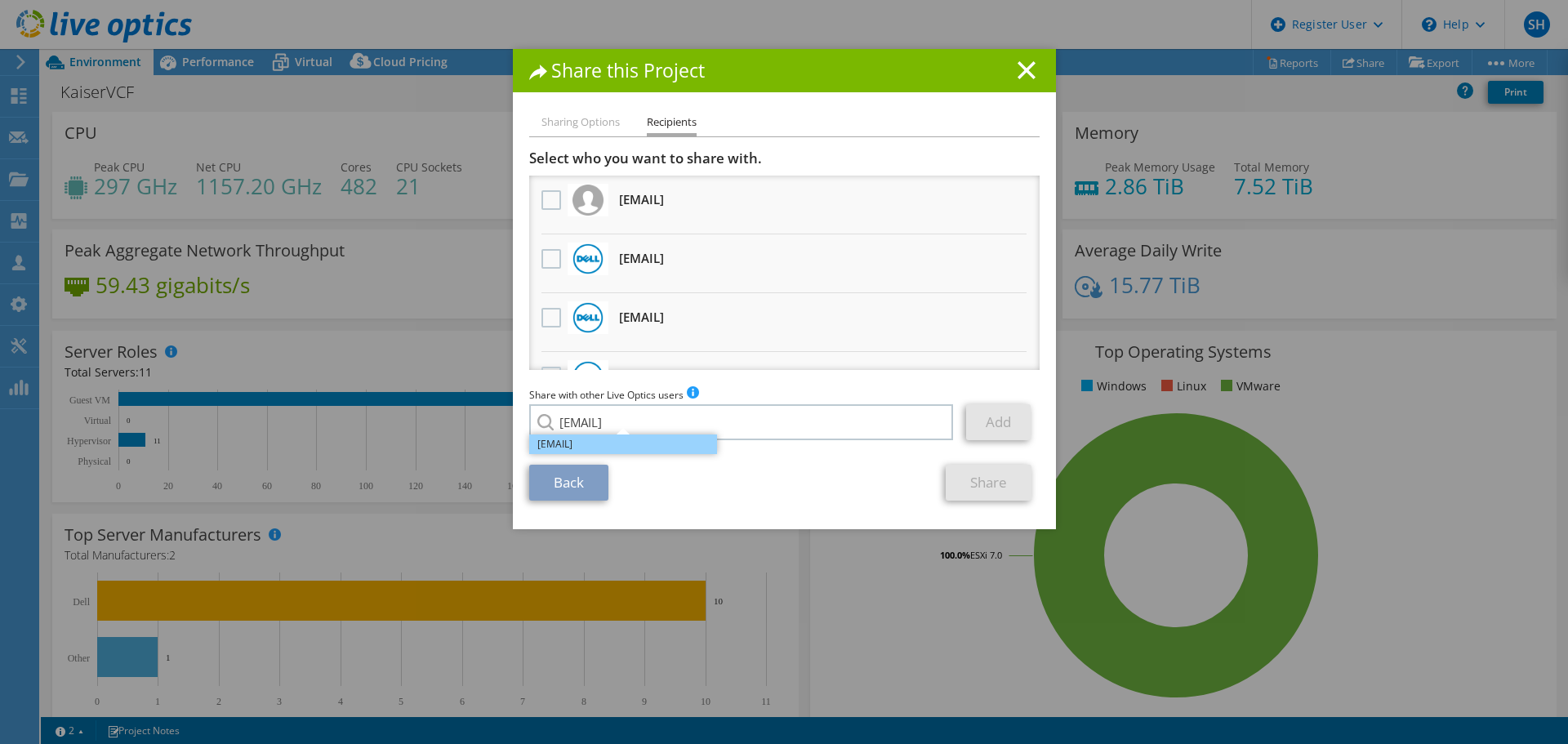 click on "dbush@ceriumnetworks.com" at bounding box center (623, 444) 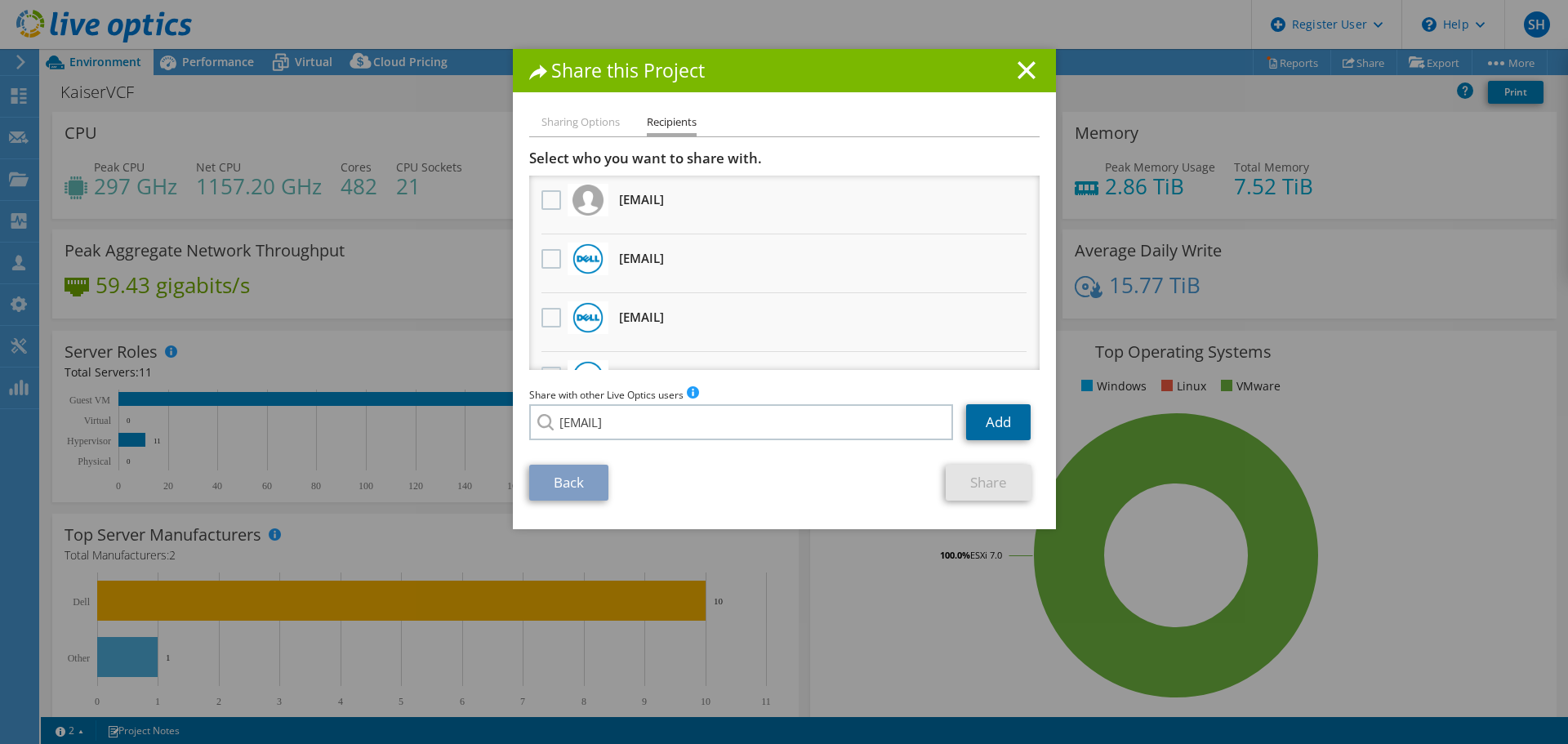 click on "Add" at bounding box center [998, 422] 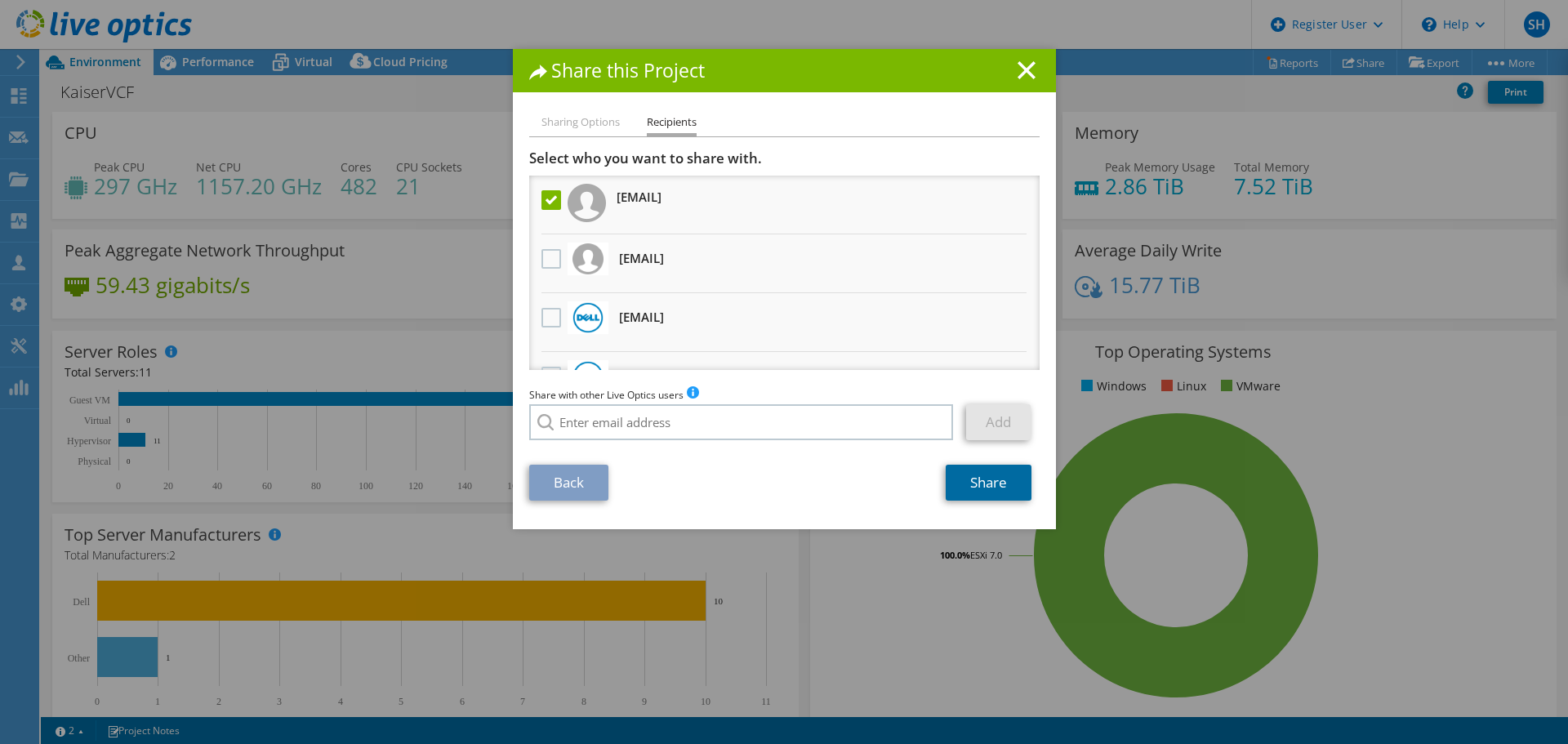 click on "Share" at bounding box center [988, 483] 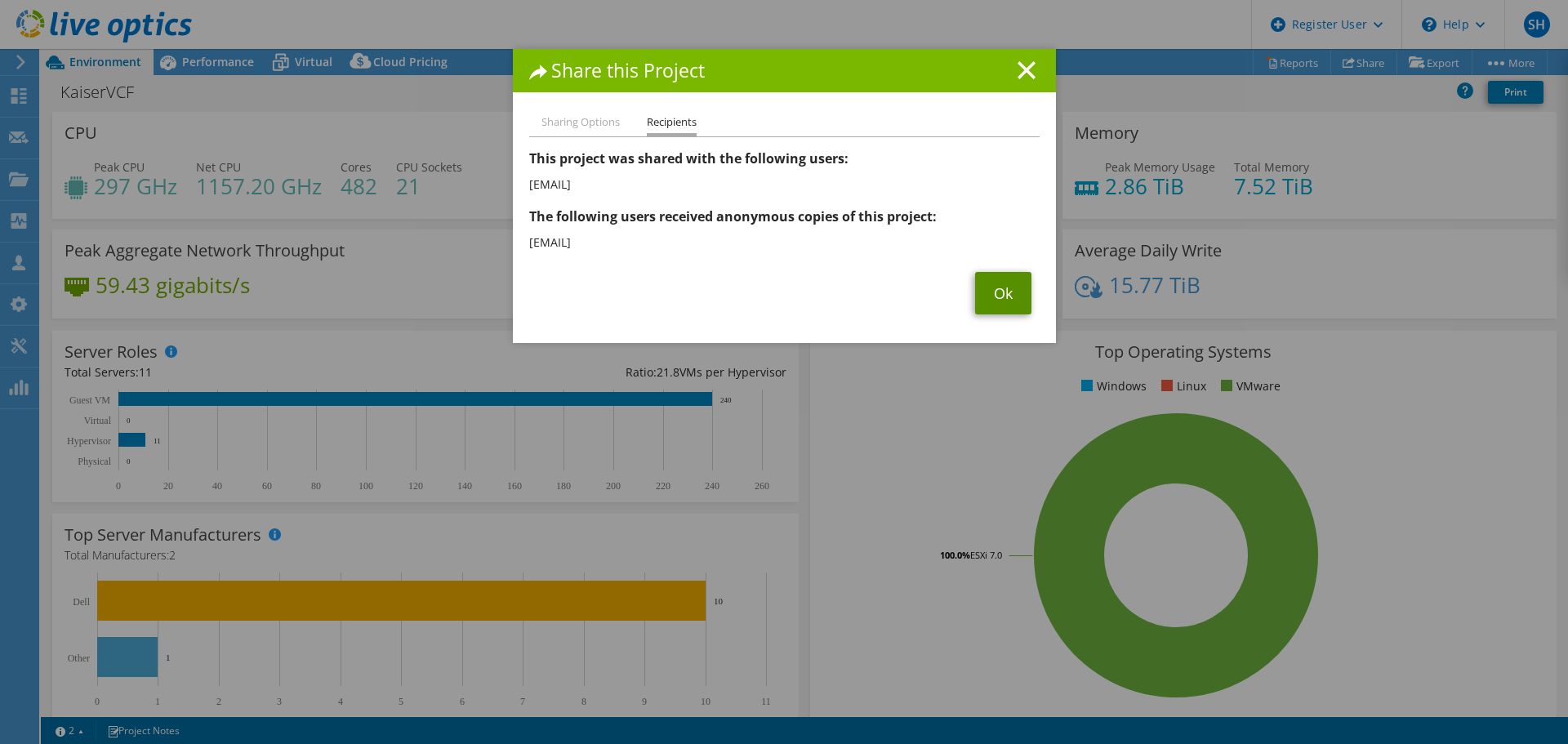 click on "Ok" at bounding box center (1003, 293) 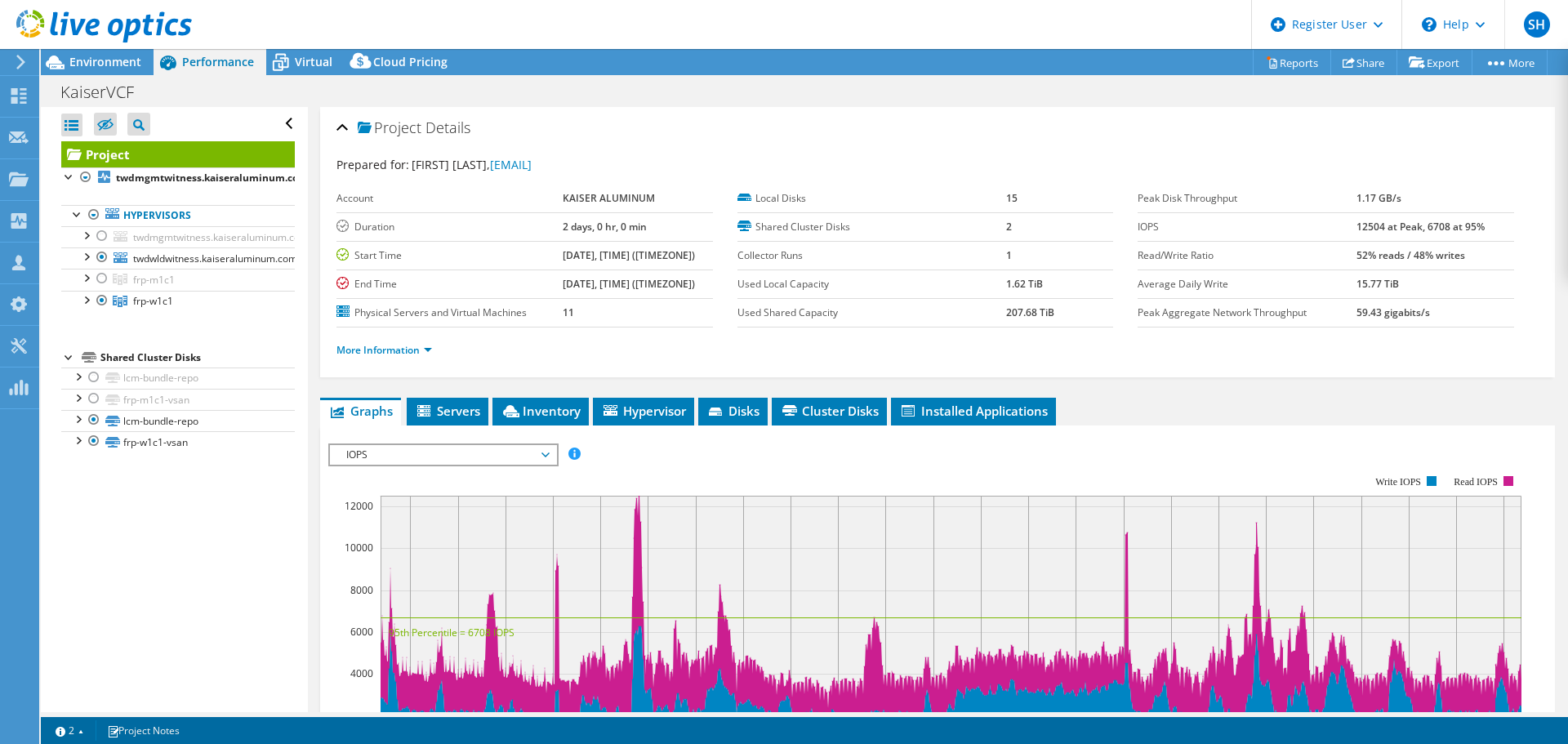 select on "USD" 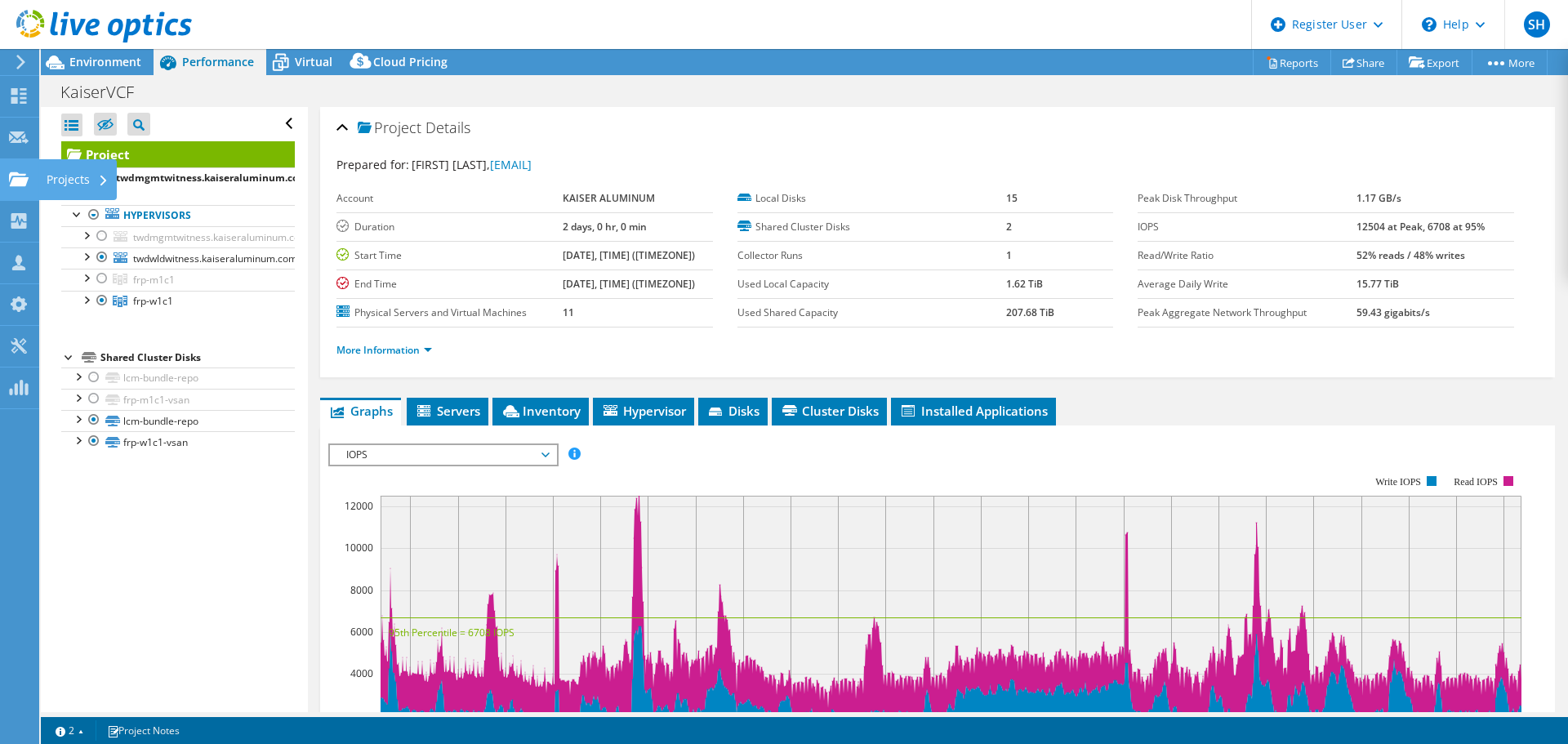 click 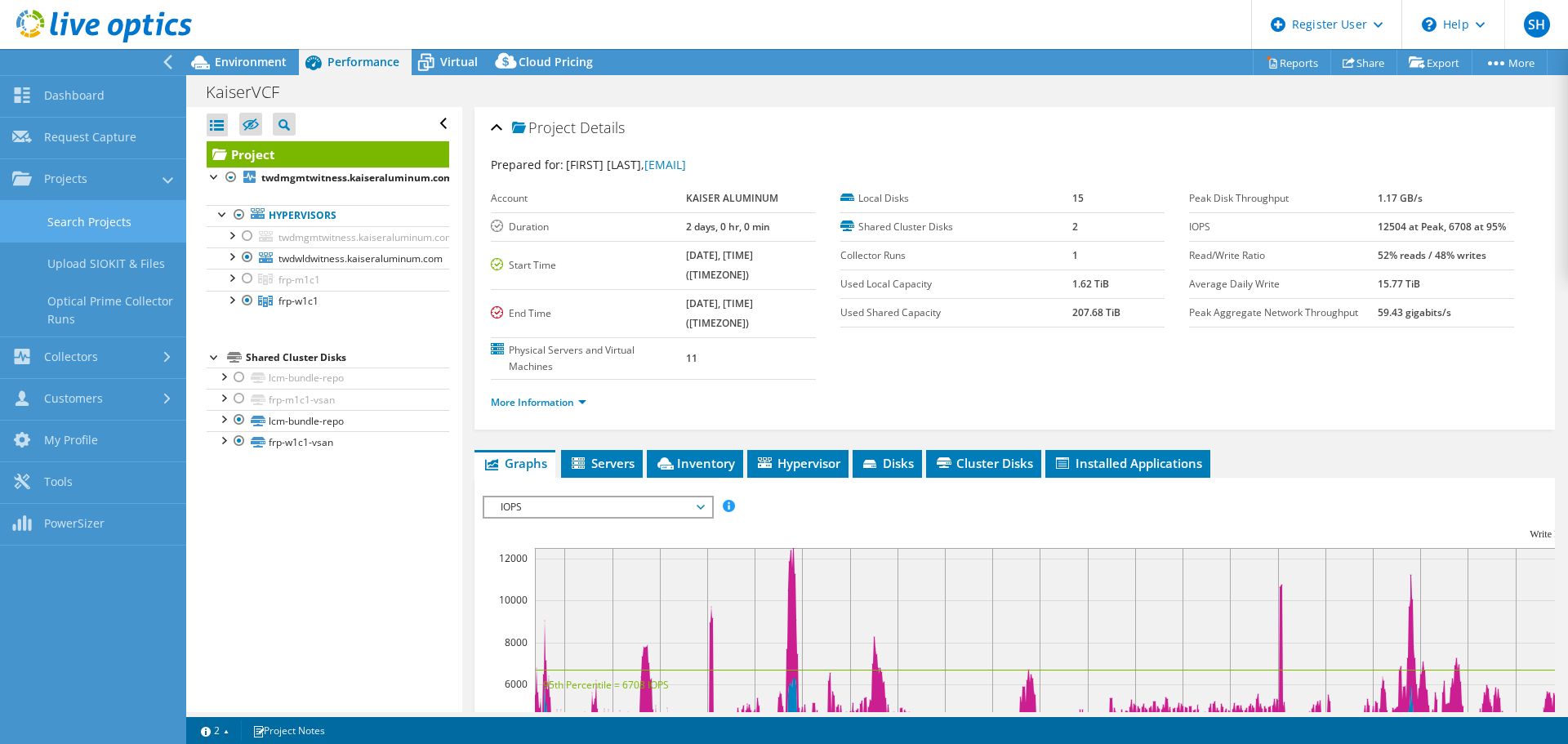 click on "Search Projects" at bounding box center [93, 221] 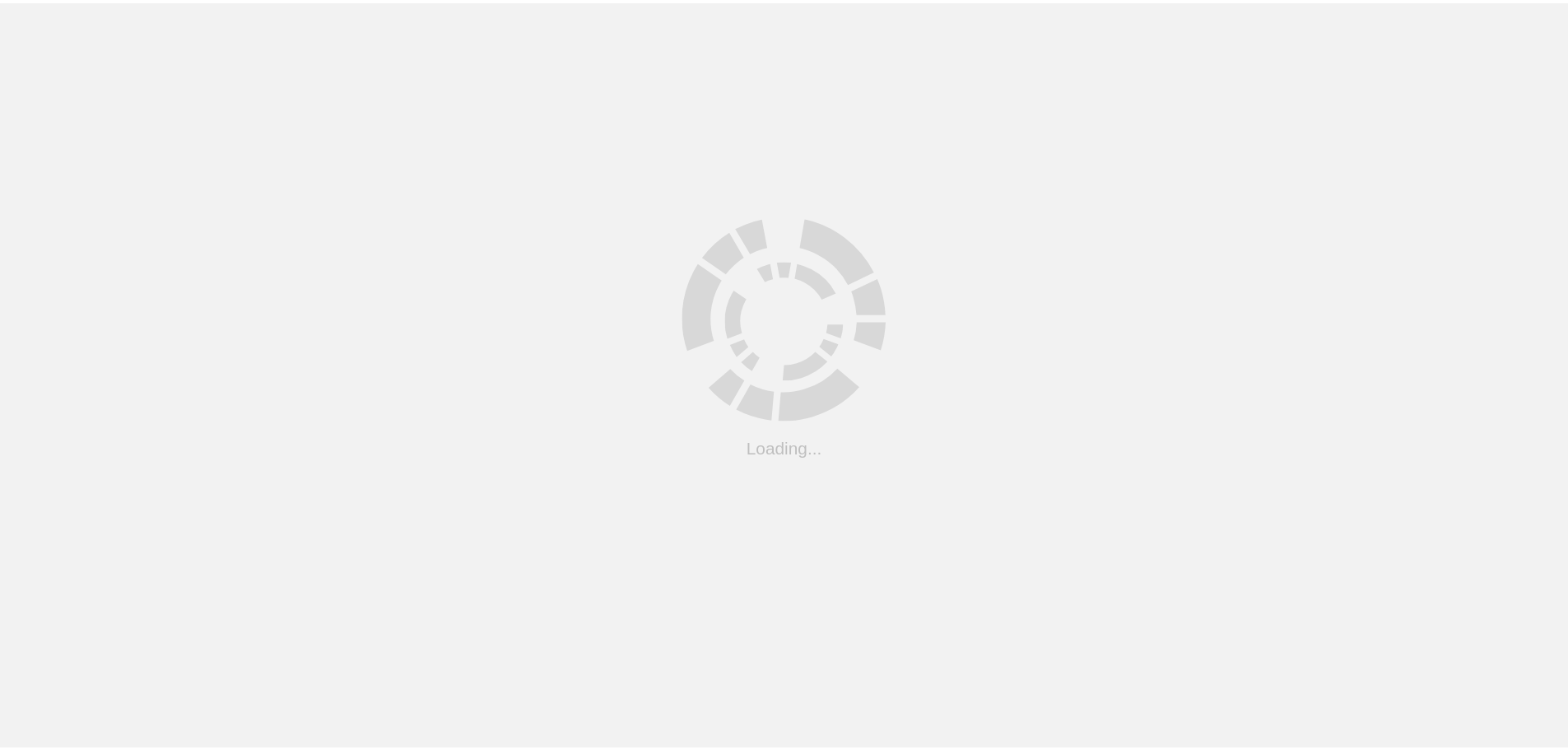 scroll, scrollTop: 0, scrollLeft: 0, axis: both 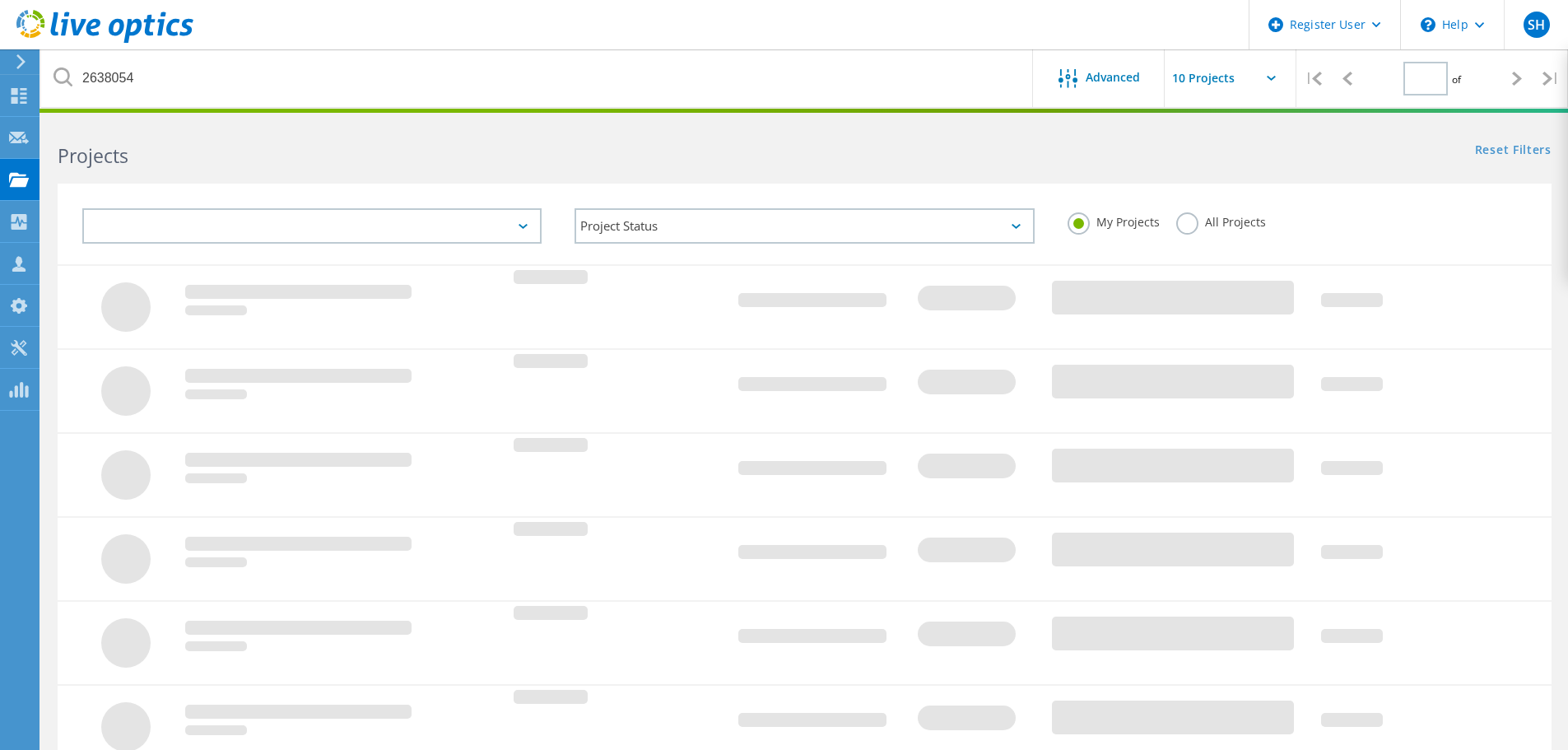 type on "1" 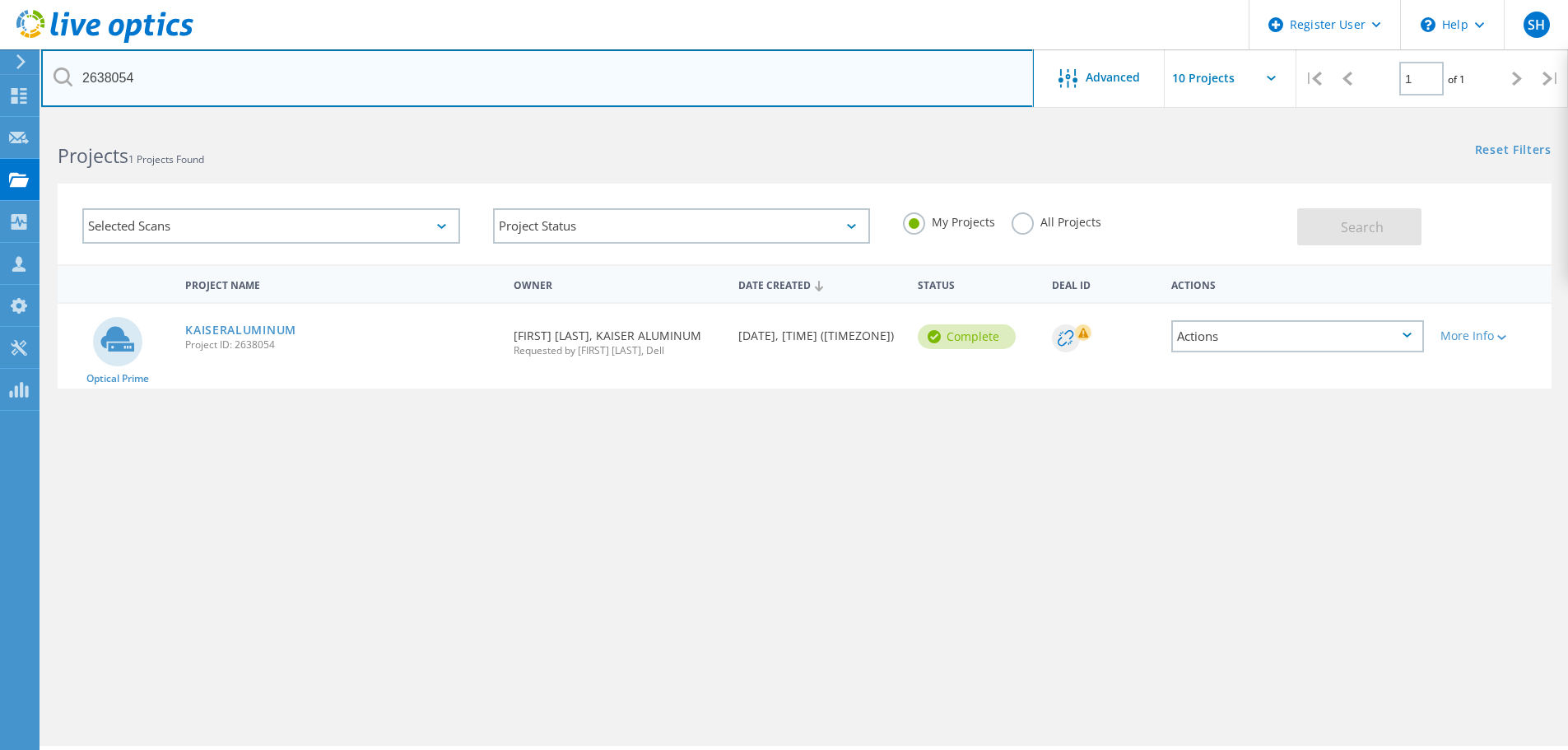 click on "2638054" at bounding box center [537, 78] 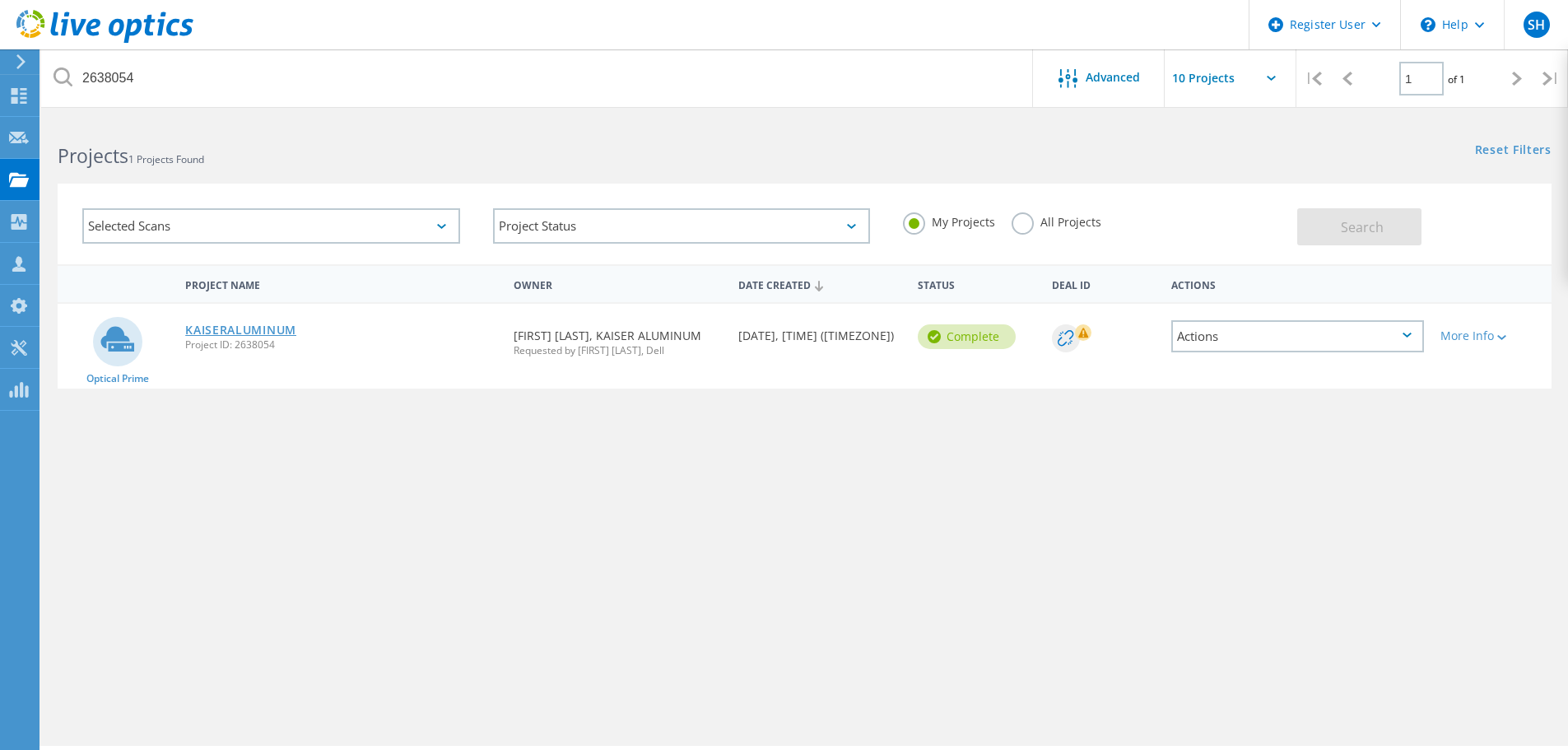 click on "KAISERALUMINUM" 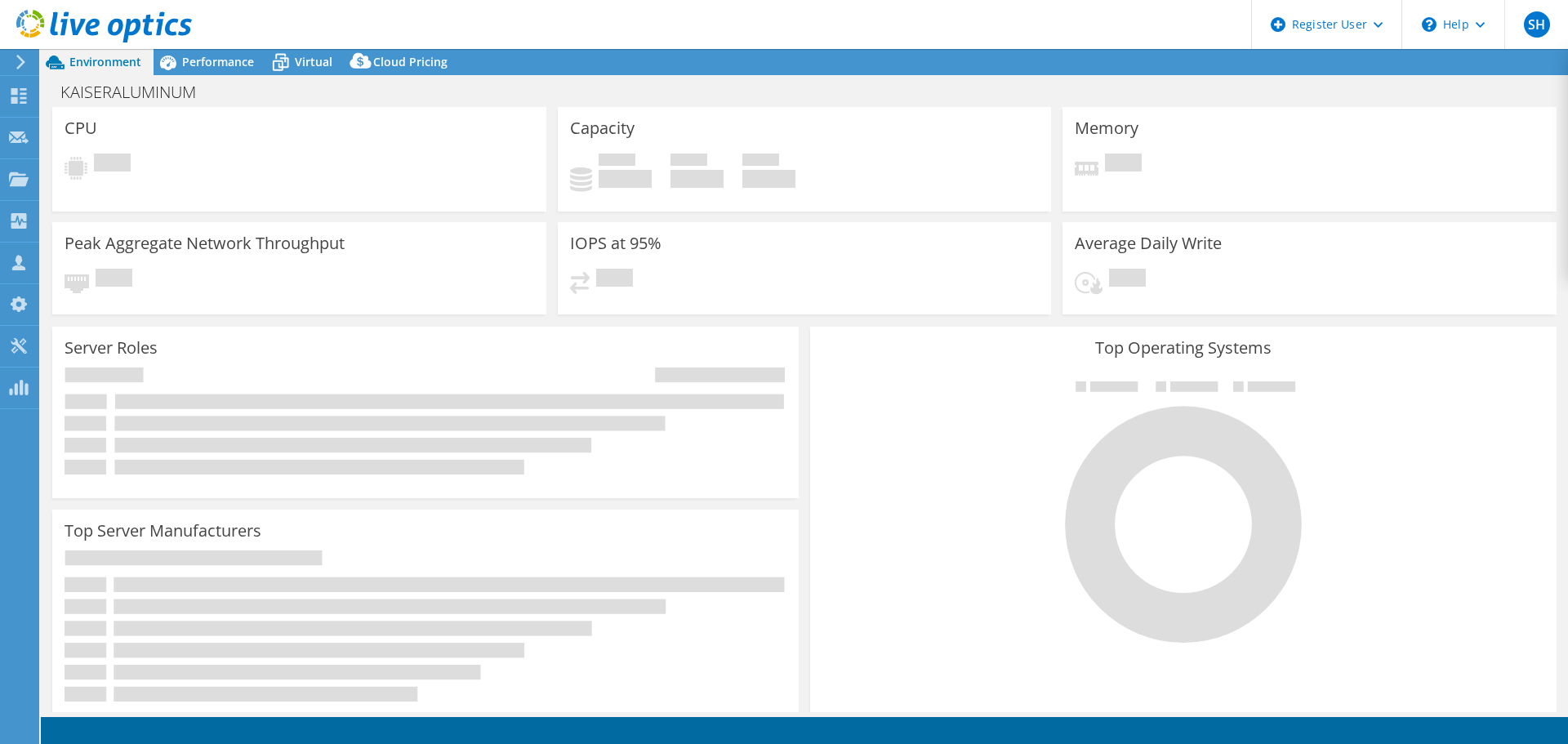 scroll, scrollTop: 0, scrollLeft: 0, axis: both 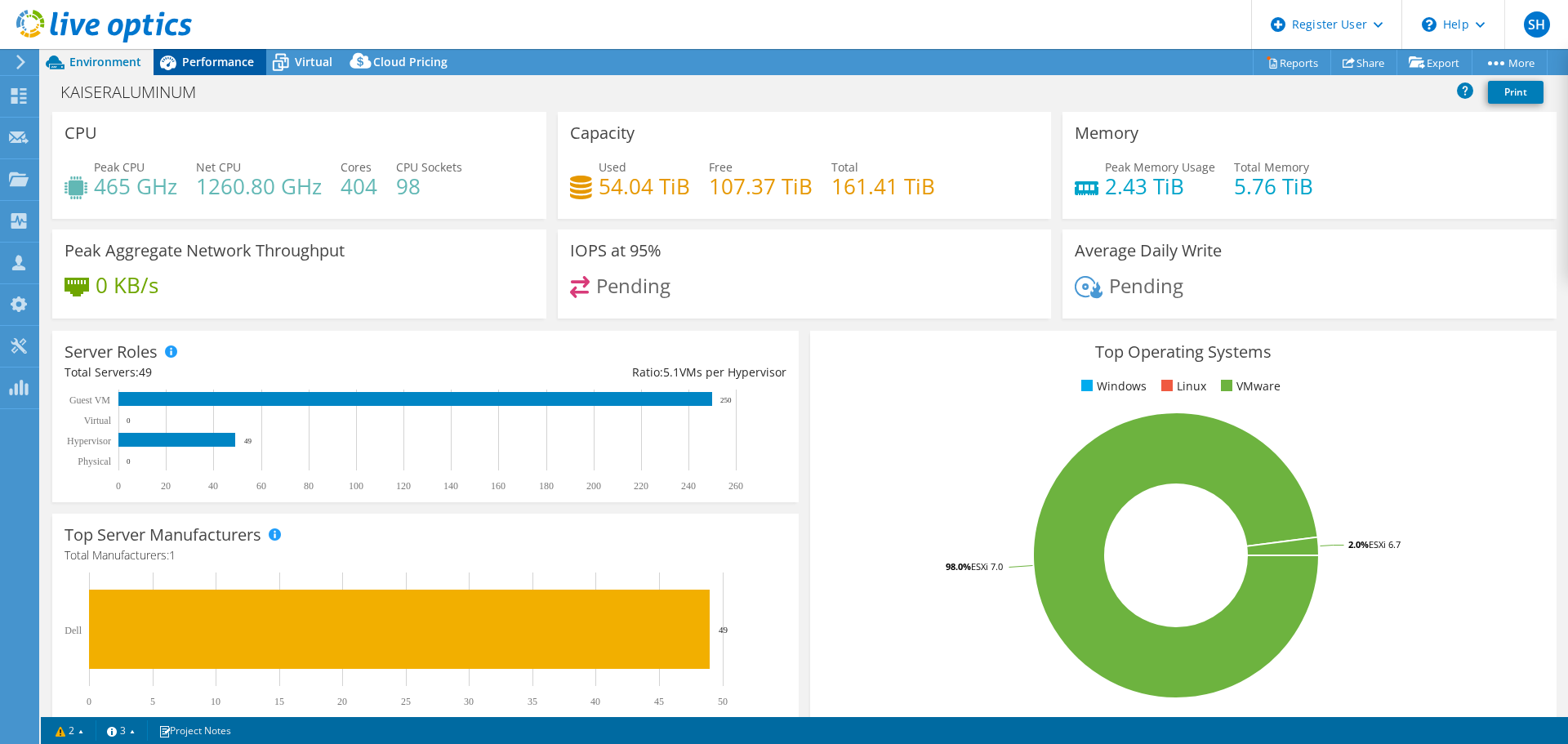 click on "Performance" at bounding box center (218, 61) 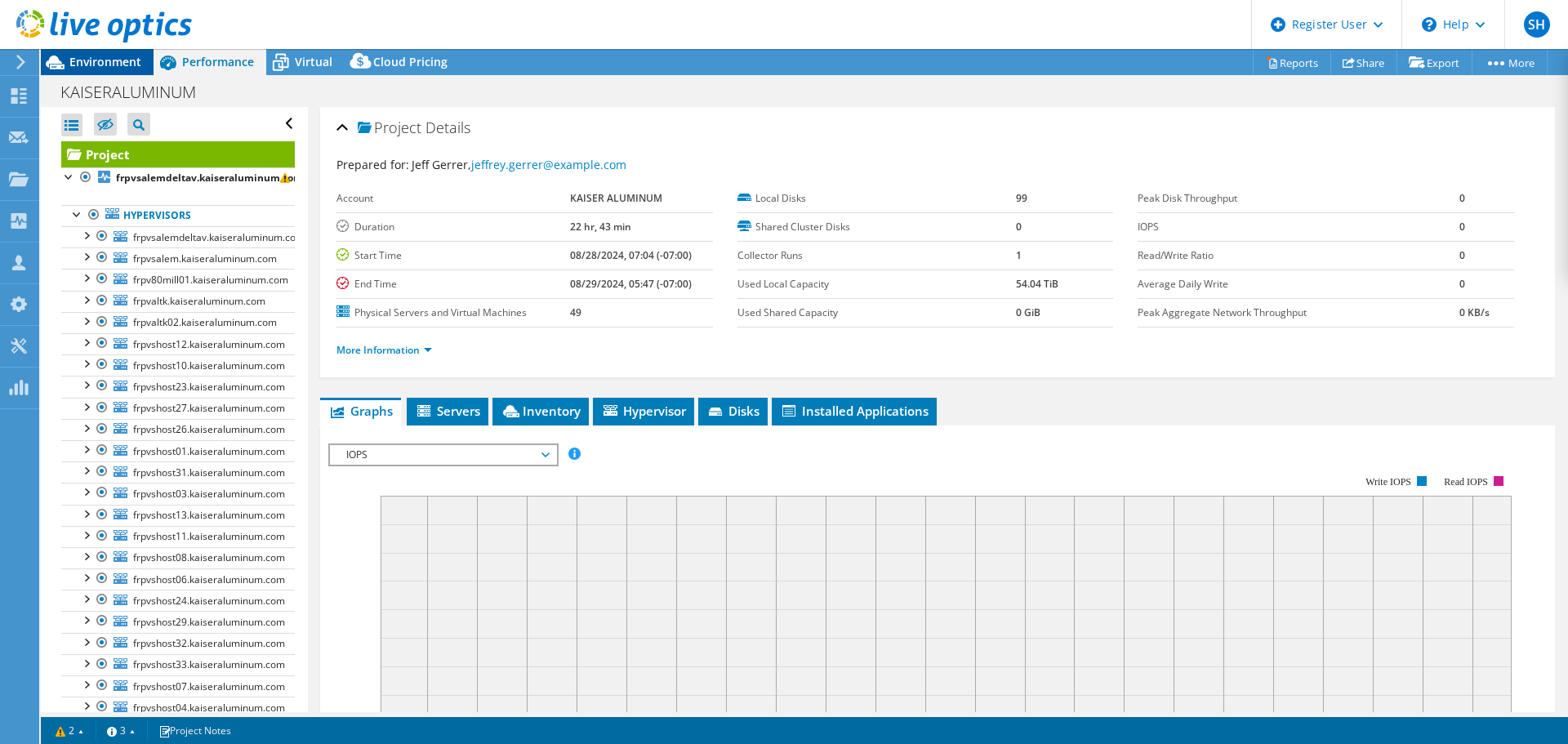 click on "Environment" at bounding box center [105, 61] 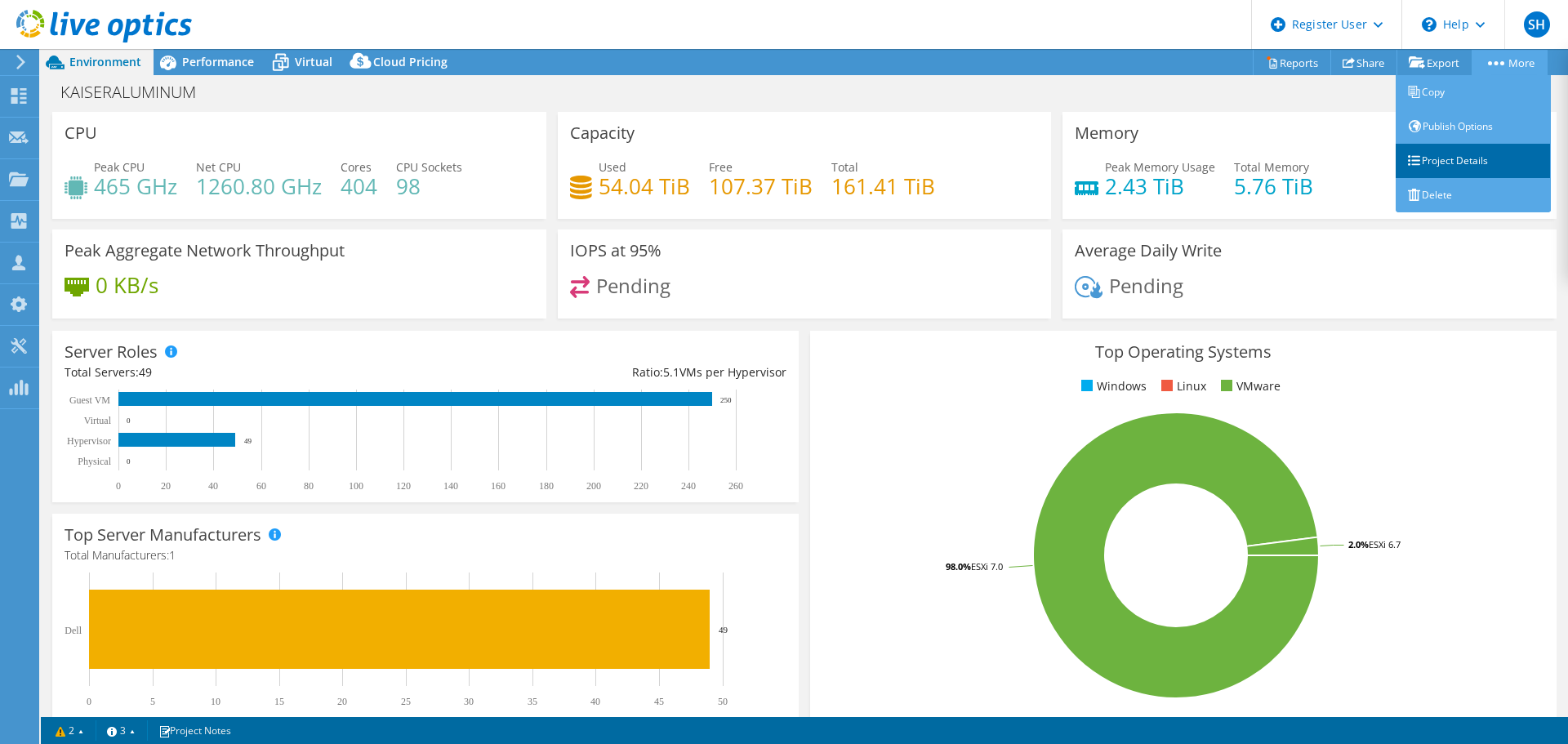 click on "Project Details" at bounding box center (1473, 161) 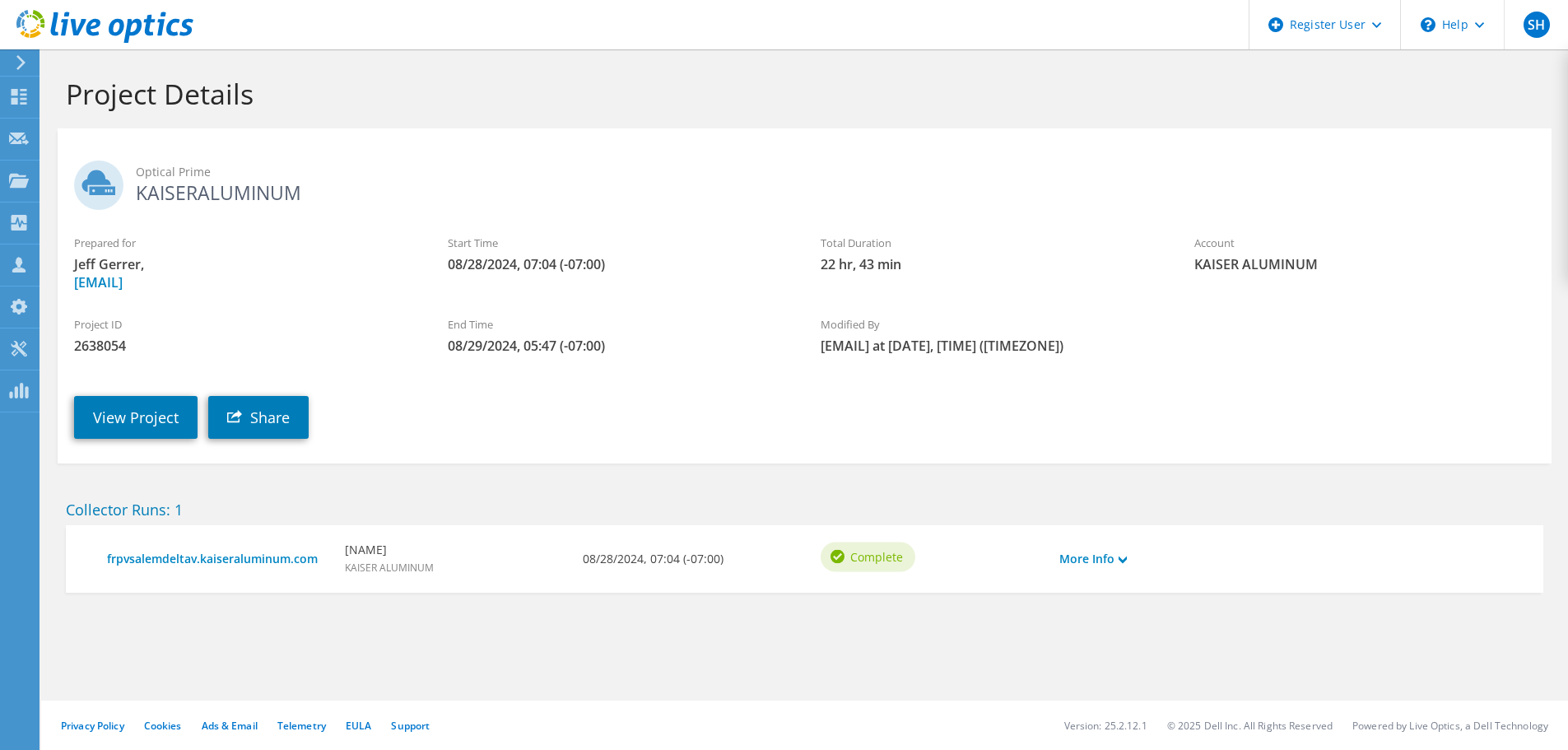 scroll, scrollTop: 0, scrollLeft: 0, axis: both 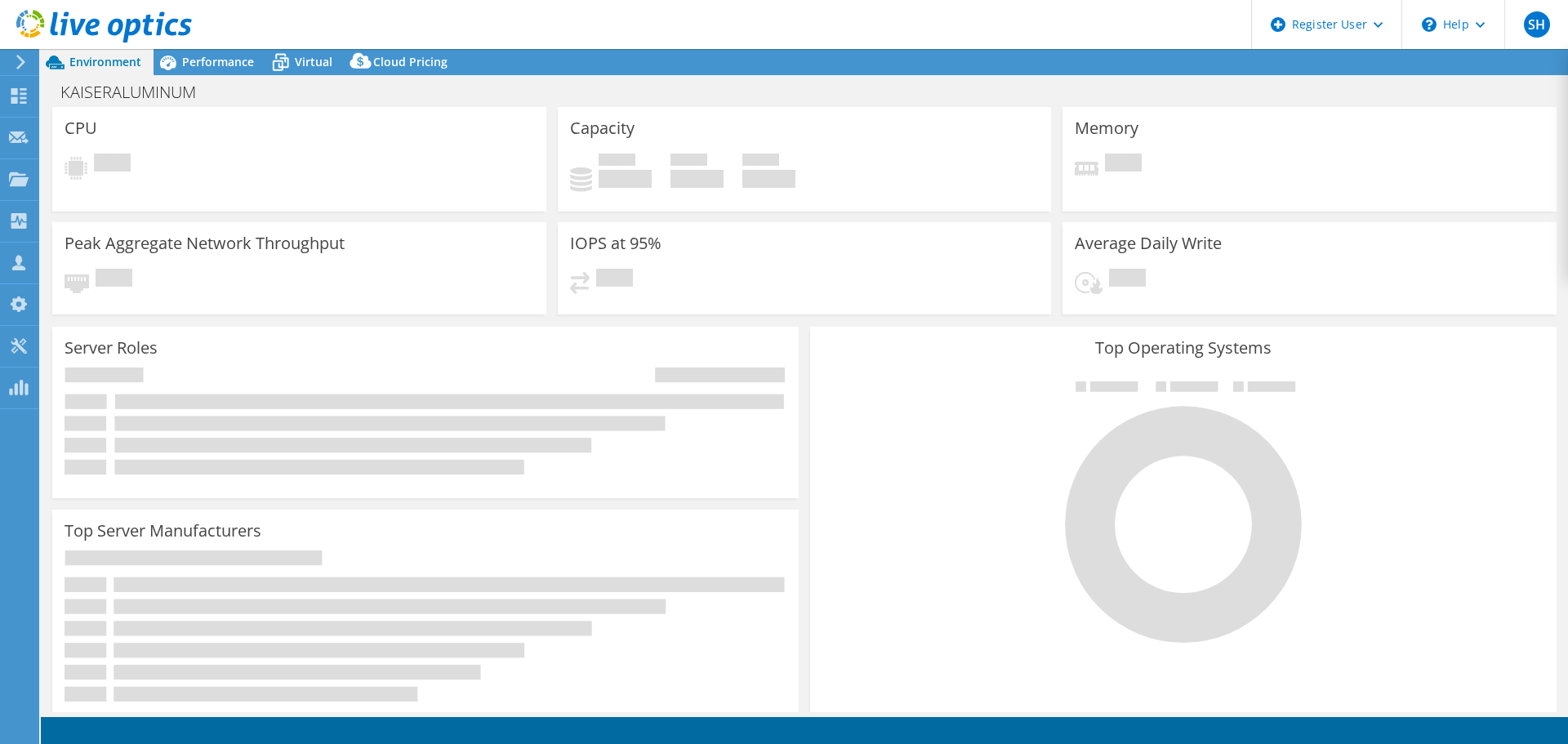 select on "USWest" 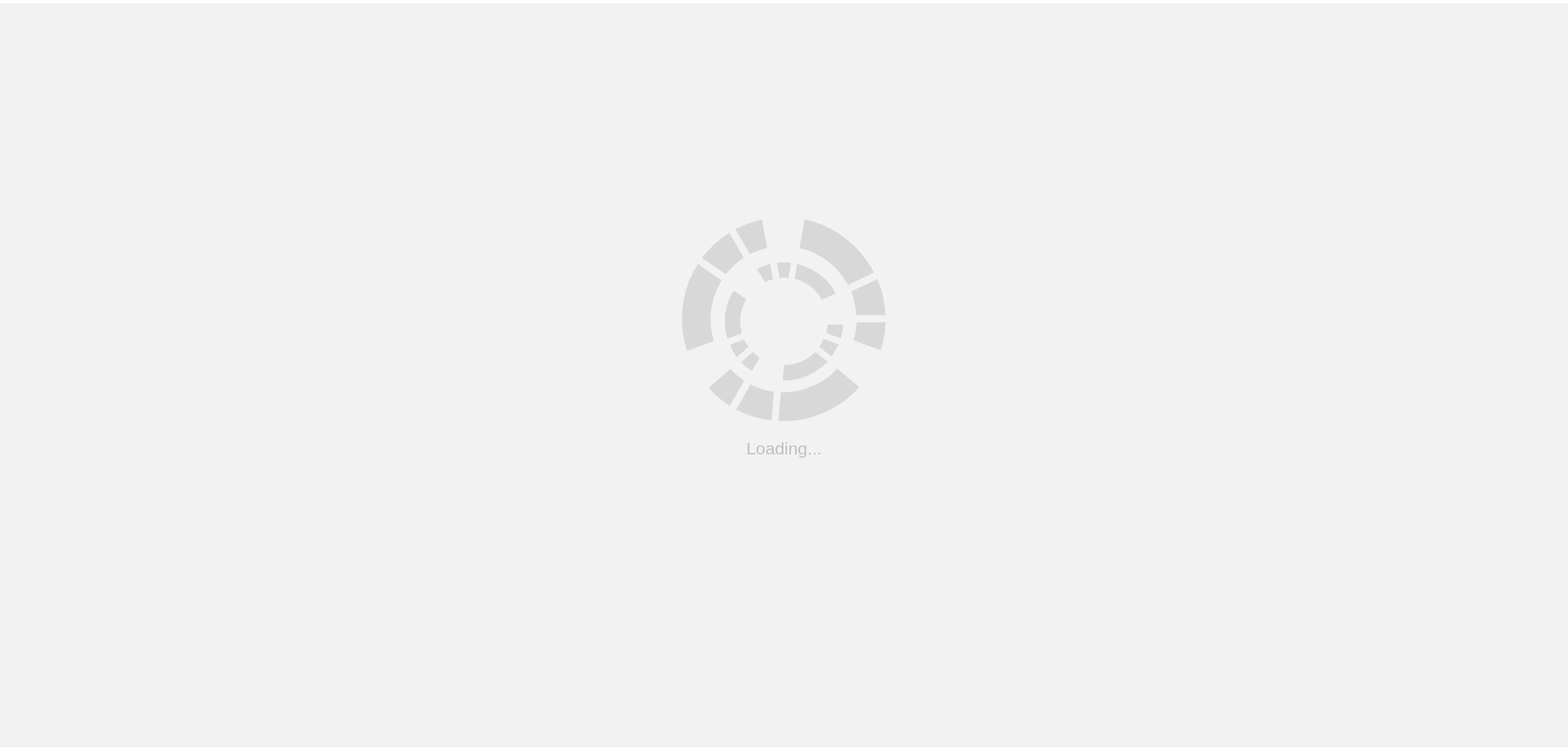 scroll, scrollTop: 0, scrollLeft: 0, axis: both 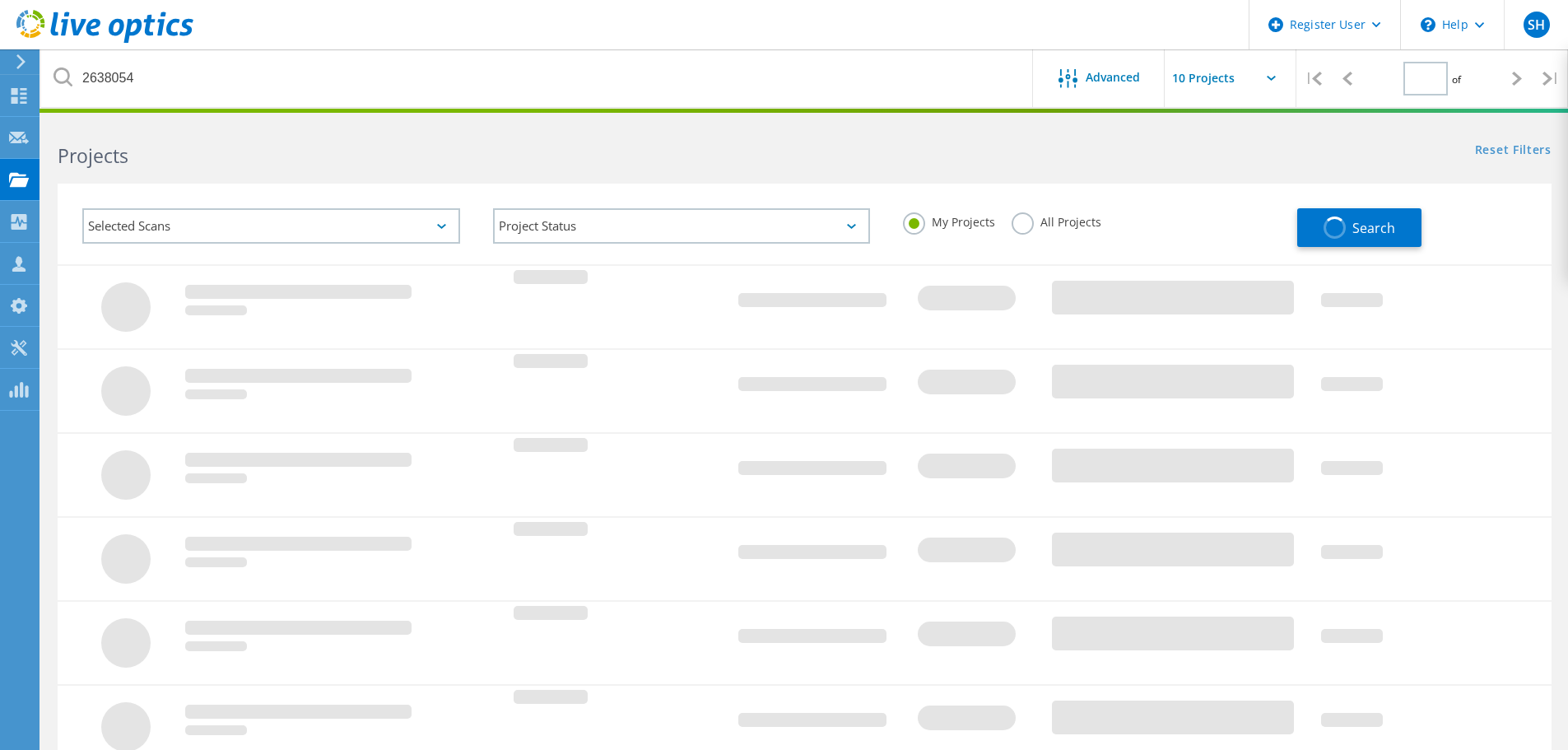 type on "1" 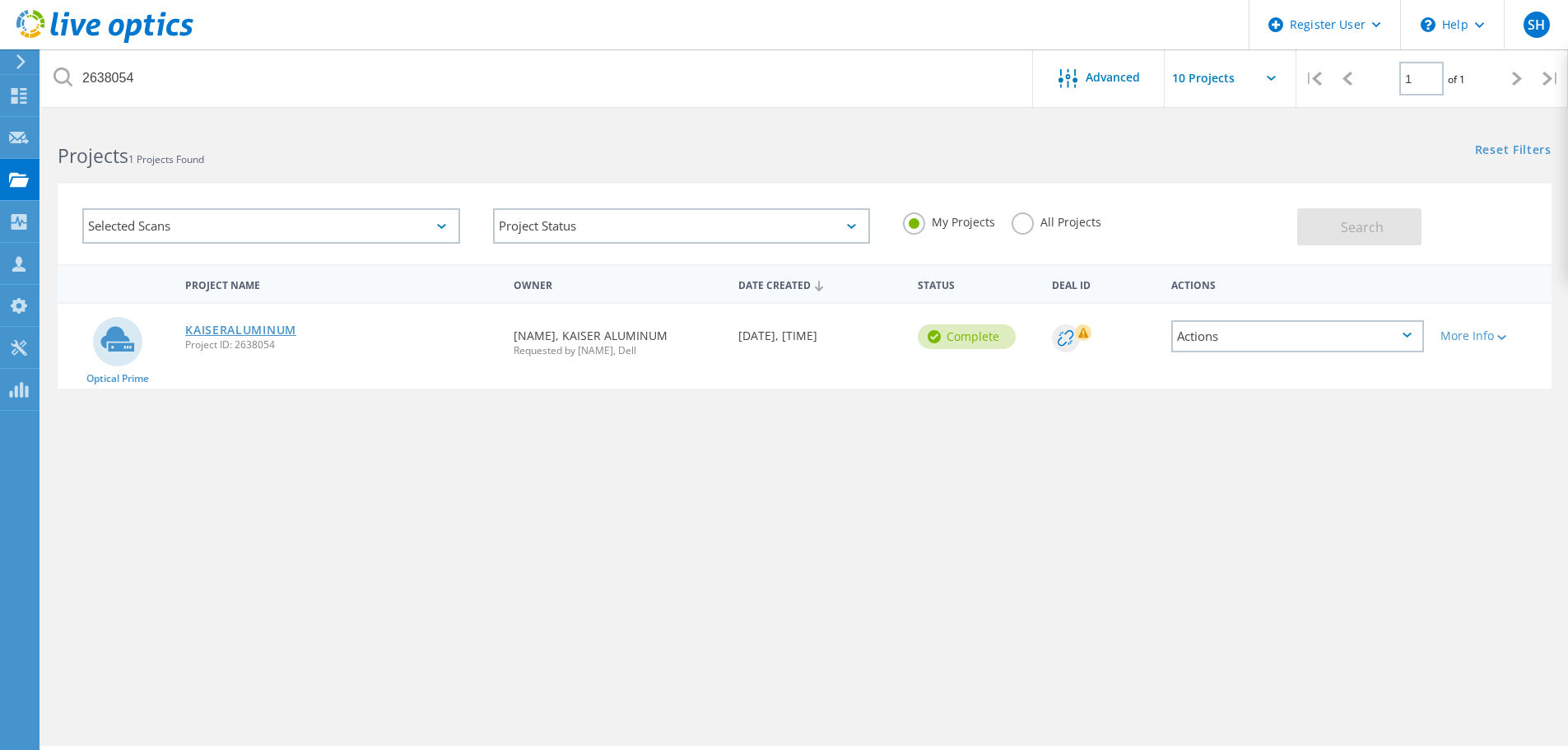 click on "KAISERALUMINUM" 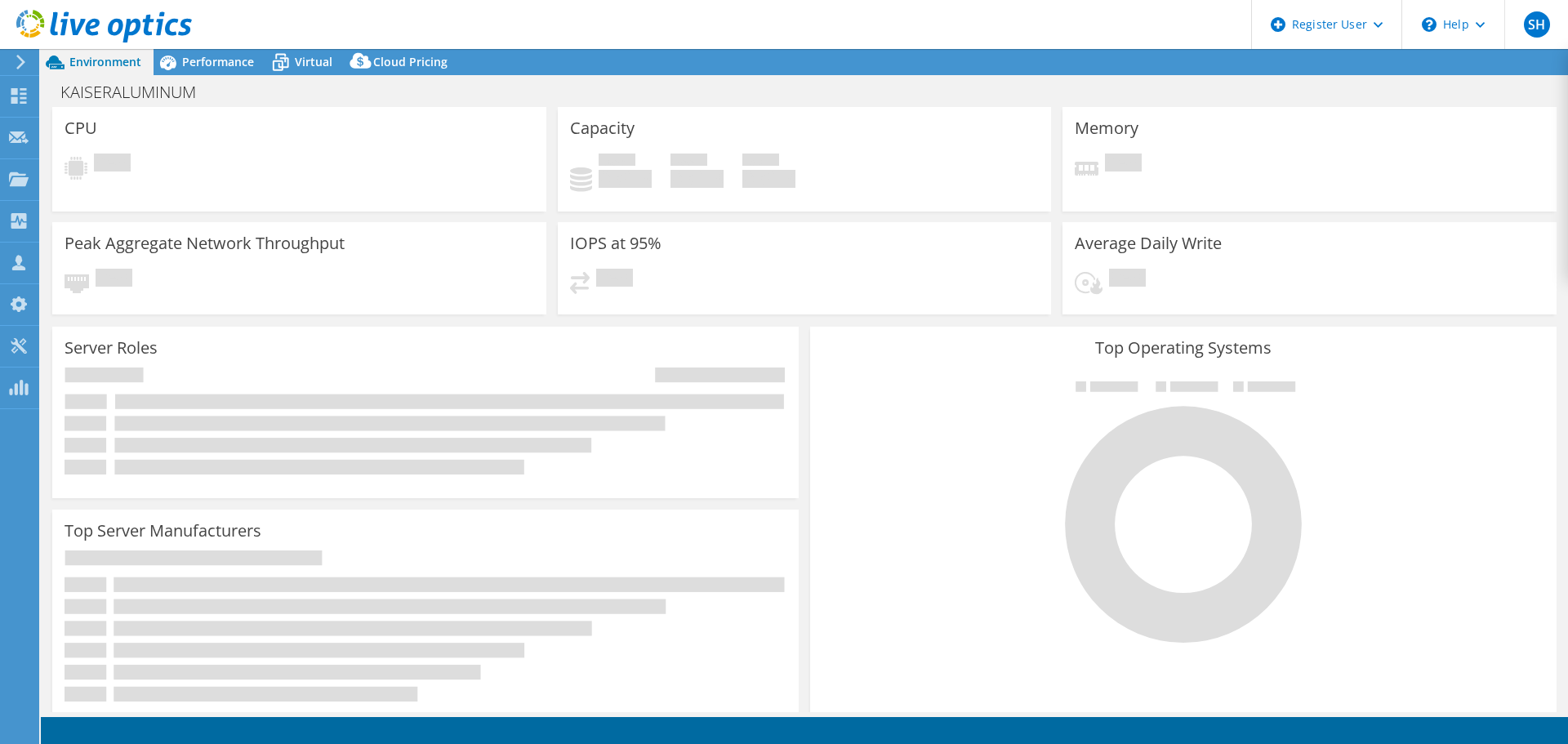 scroll, scrollTop: 0, scrollLeft: 0, axis: both 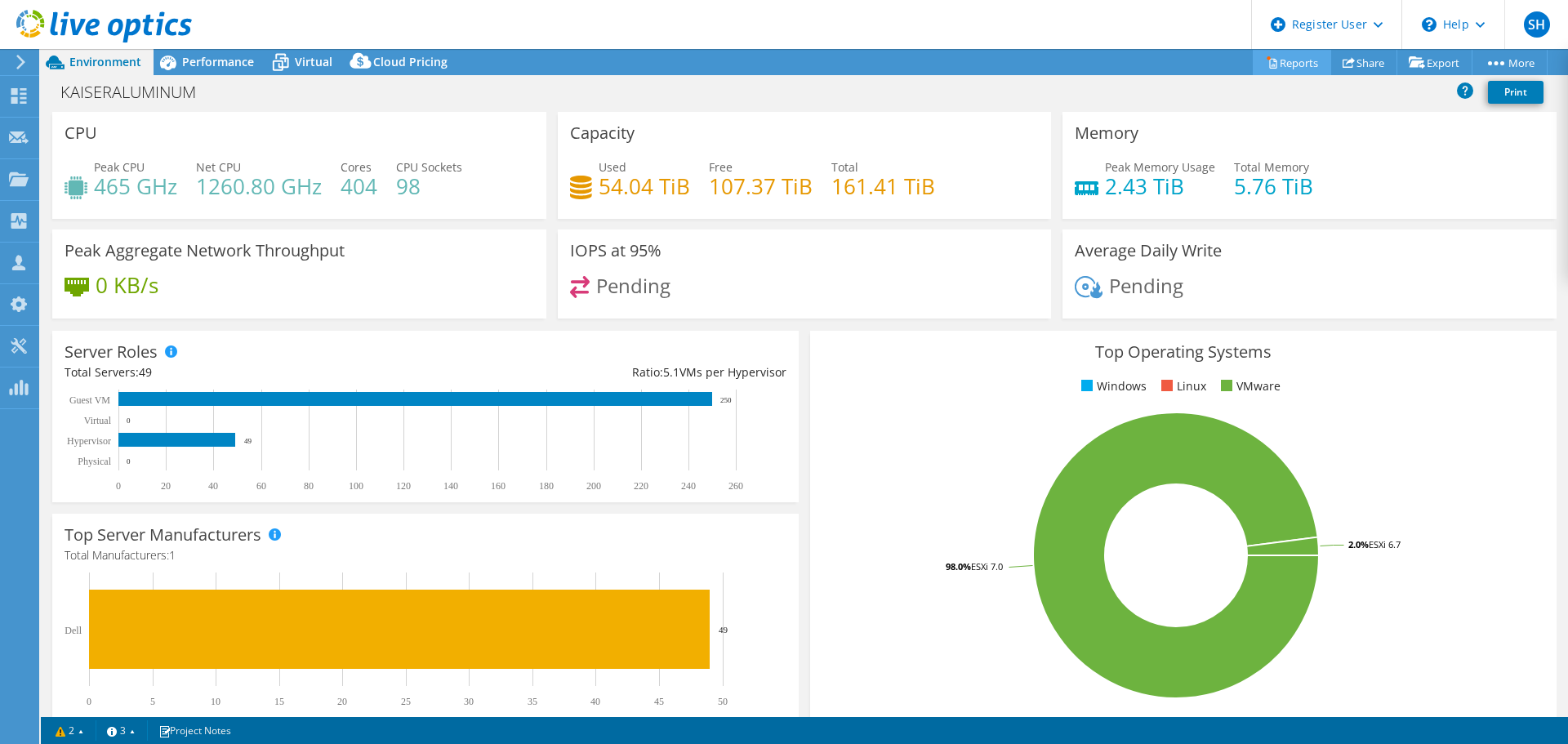 click on "Reports" at bounding box center (1292, 62) 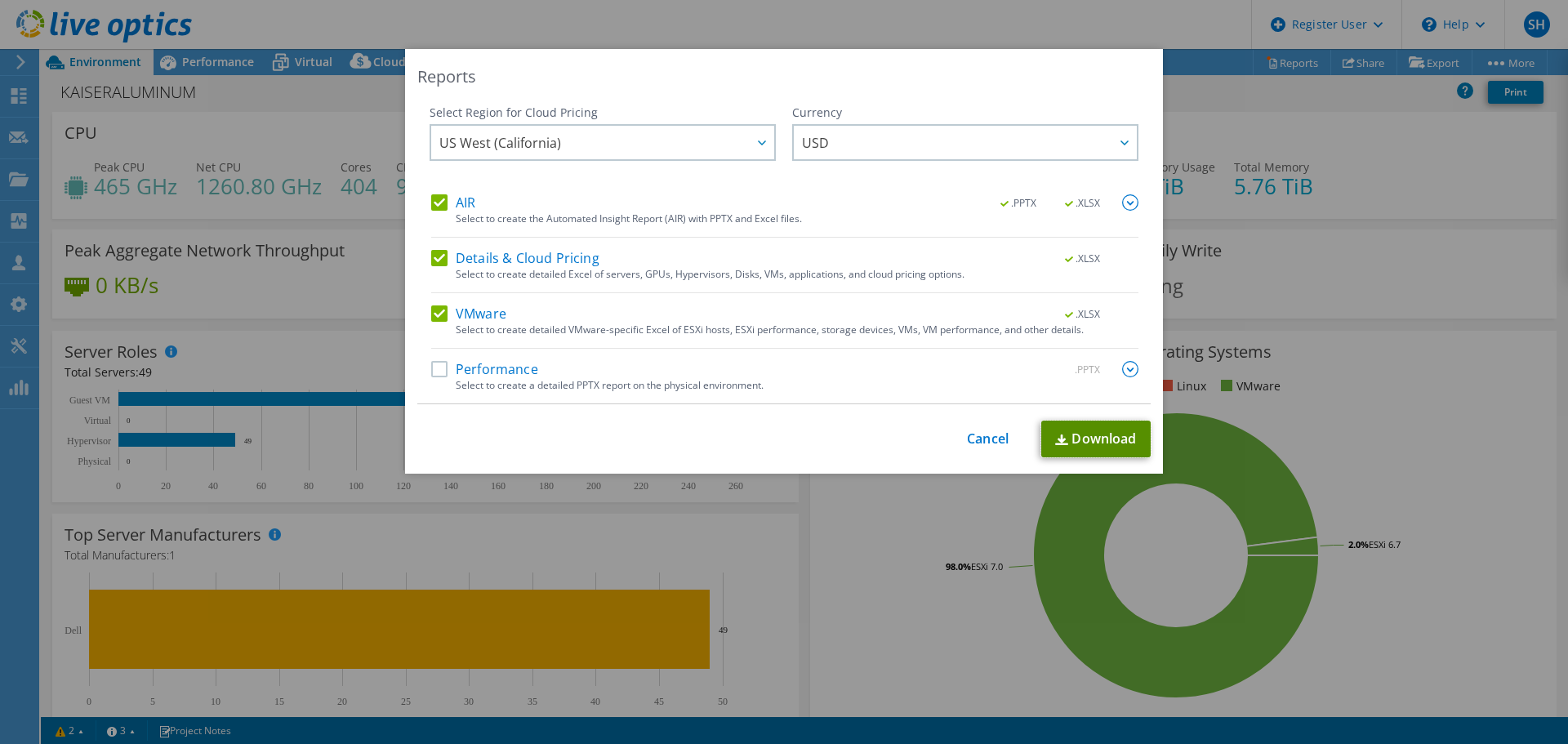 click on "Download" at bounding box center [1096, 439] 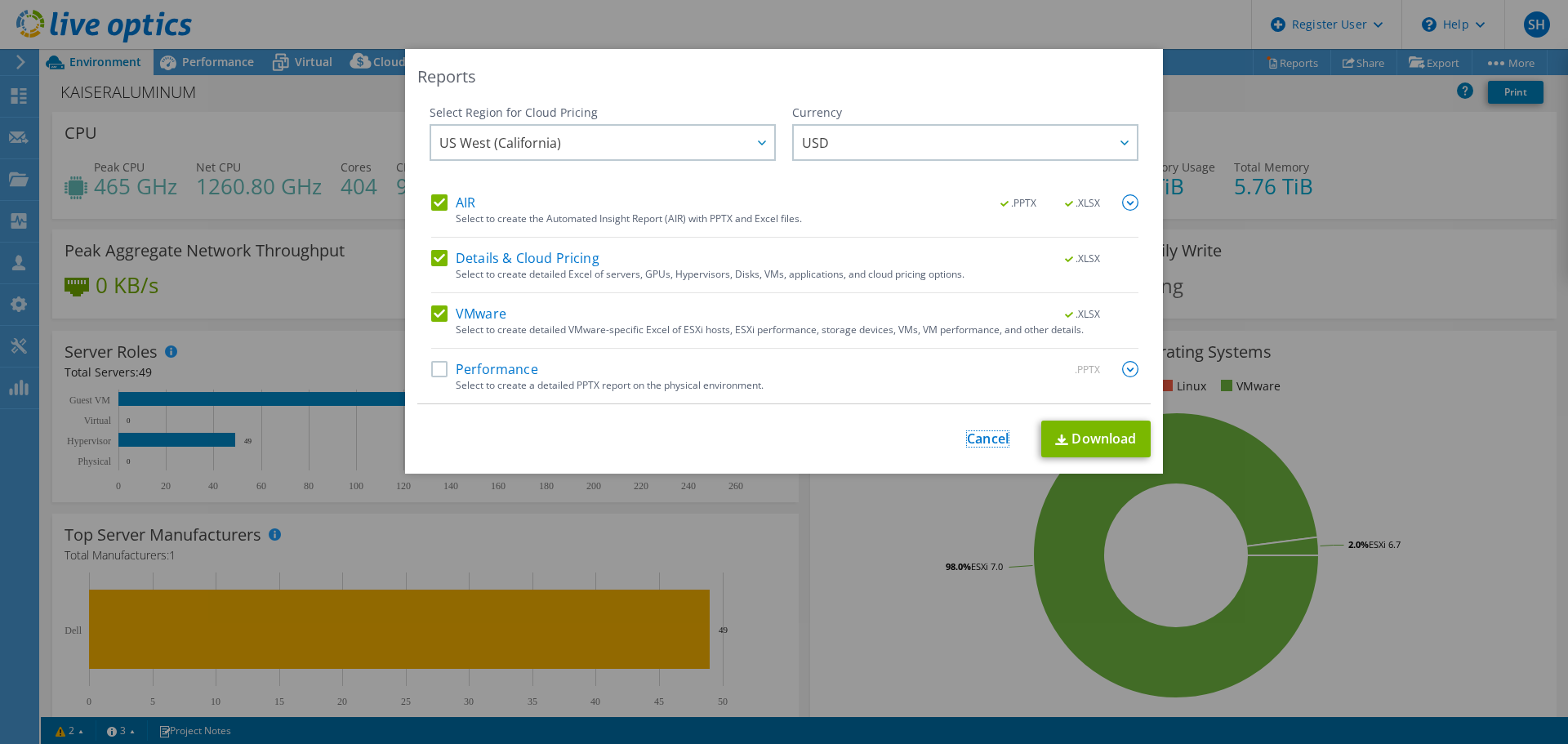 drag, startPoint x: 986, startPoint y: 438, endPoint x: 1031, endPoint y: 390, distance: 65.795137 